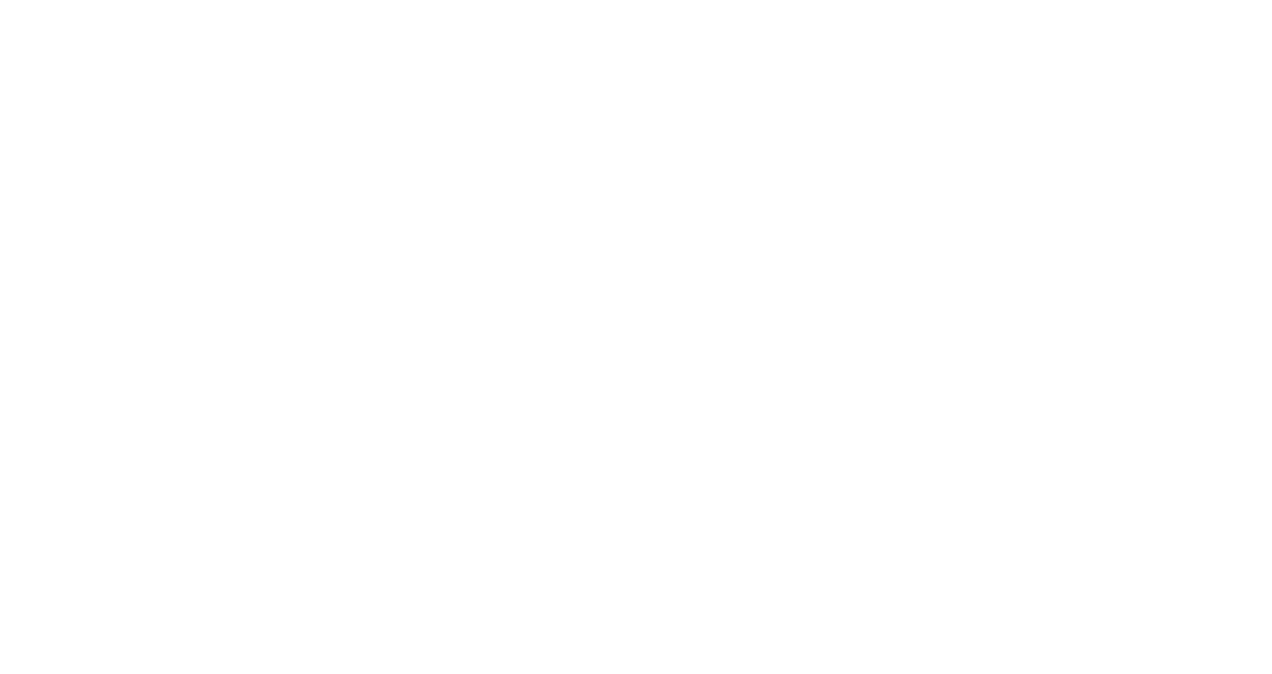 scroll, scrollTop: 0, scrollLeft: 0, axis: both 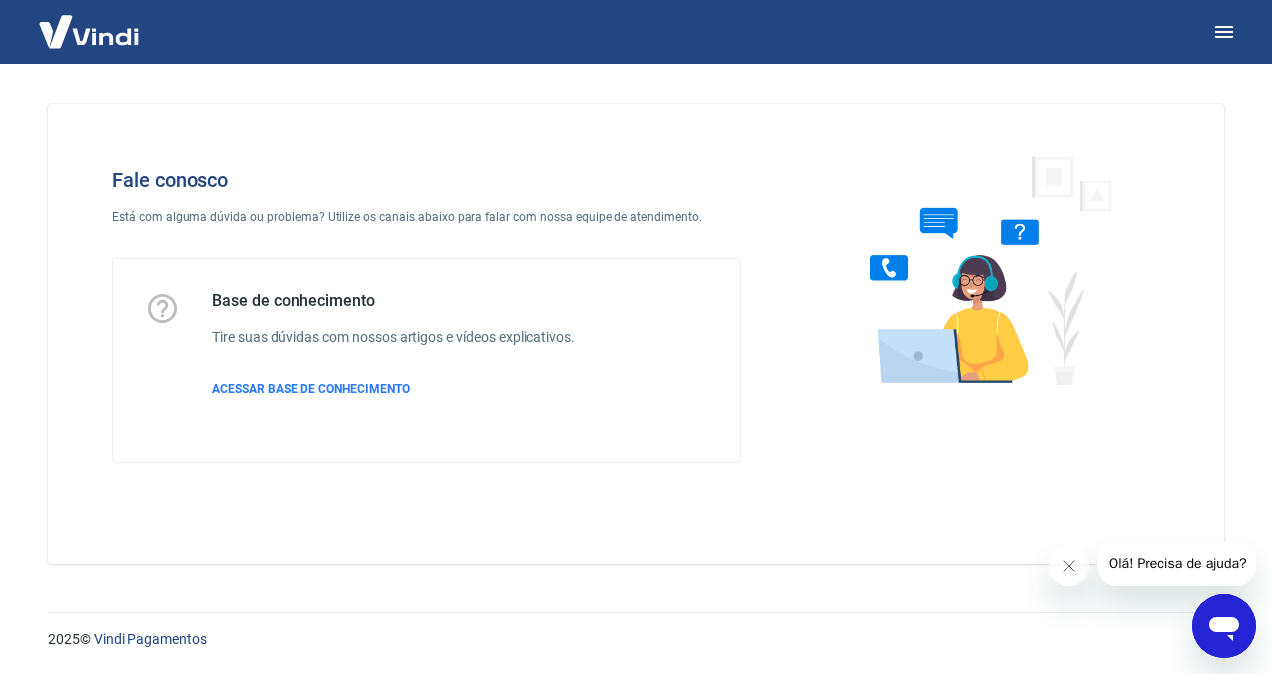 click 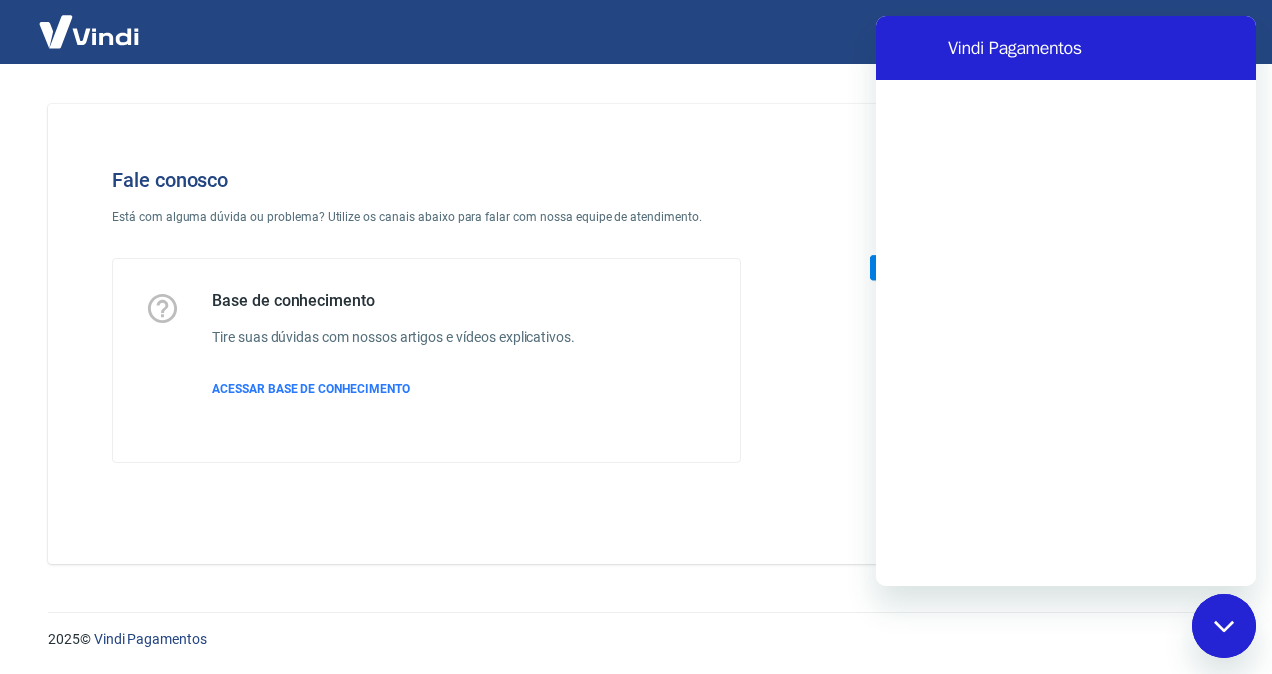 scroll, scrollTop: 0, scrollLeft: 0, axis: both 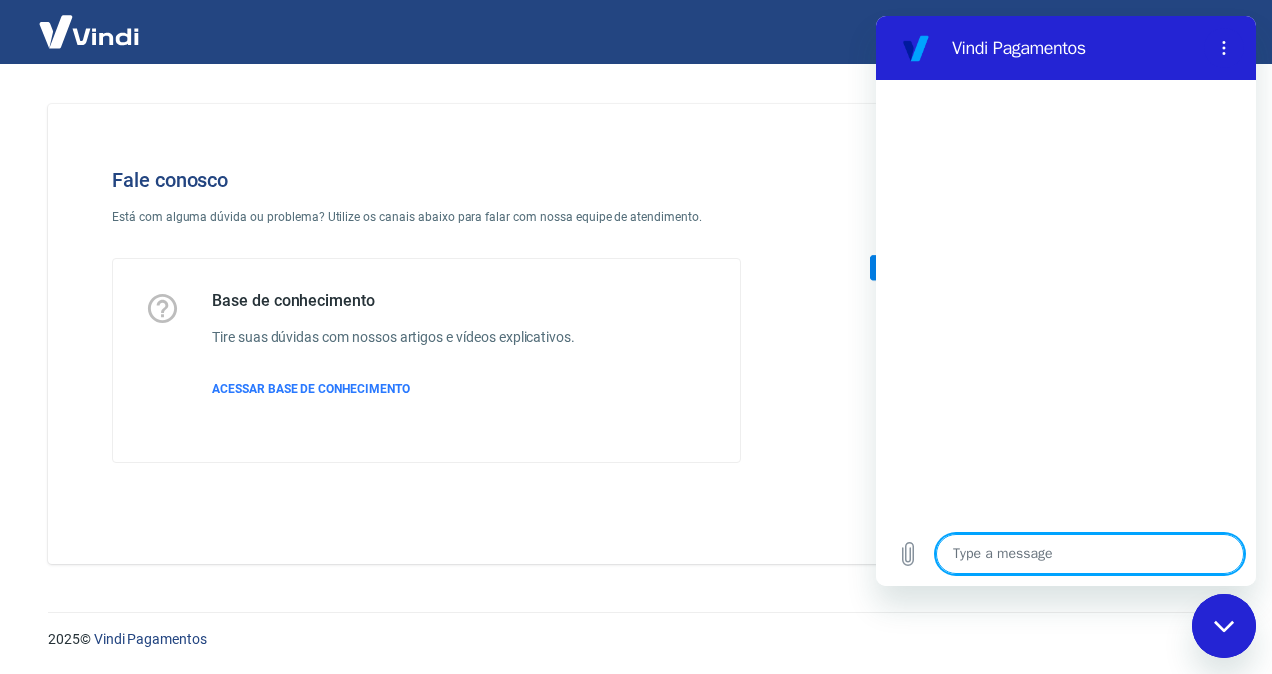 type on "O" 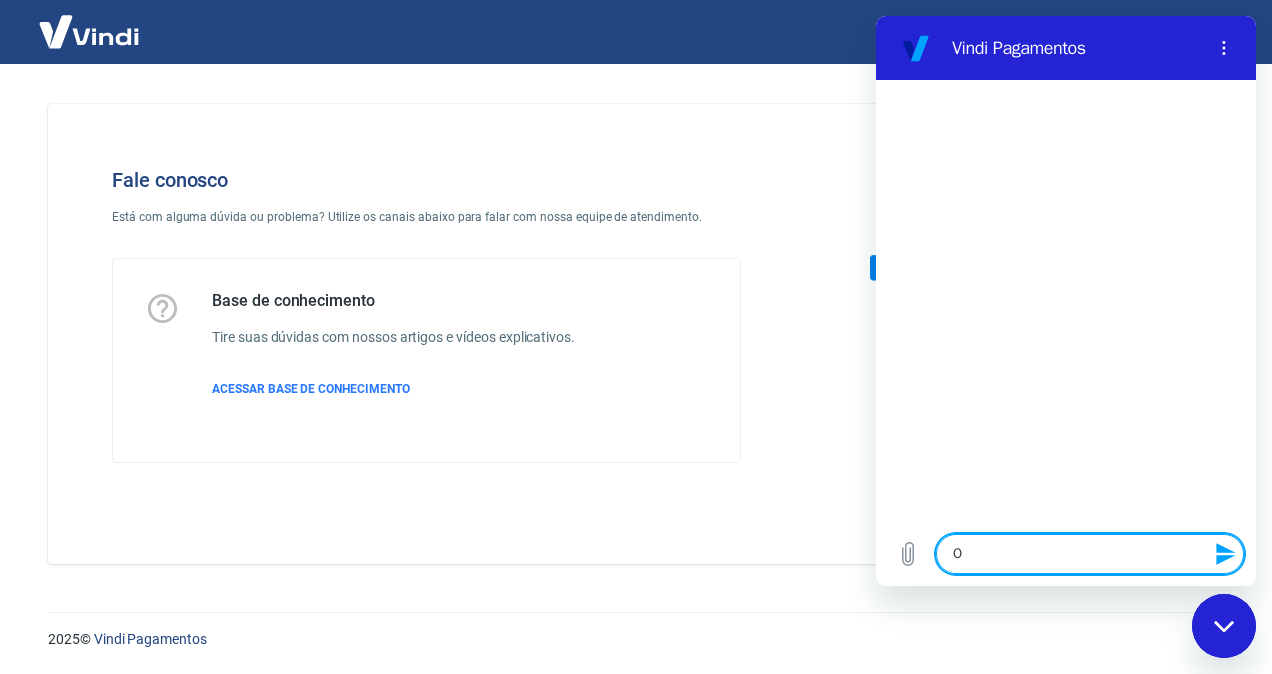 type on "Ol" 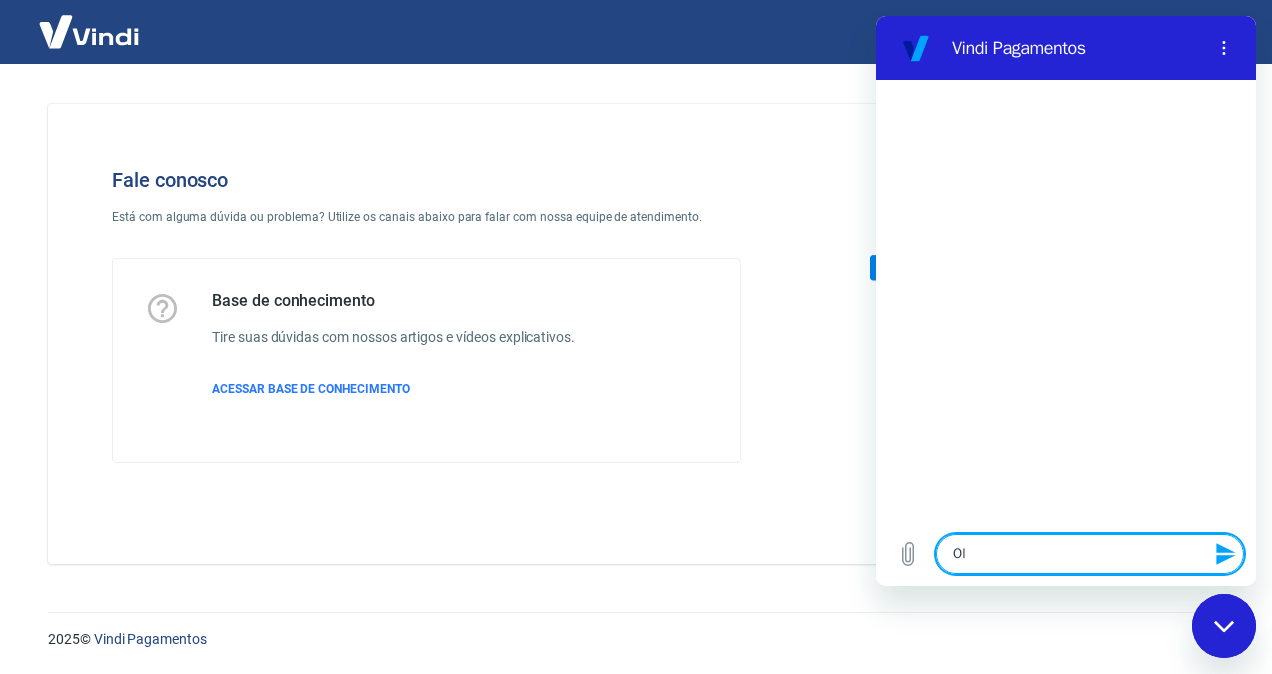 type on "Olá" 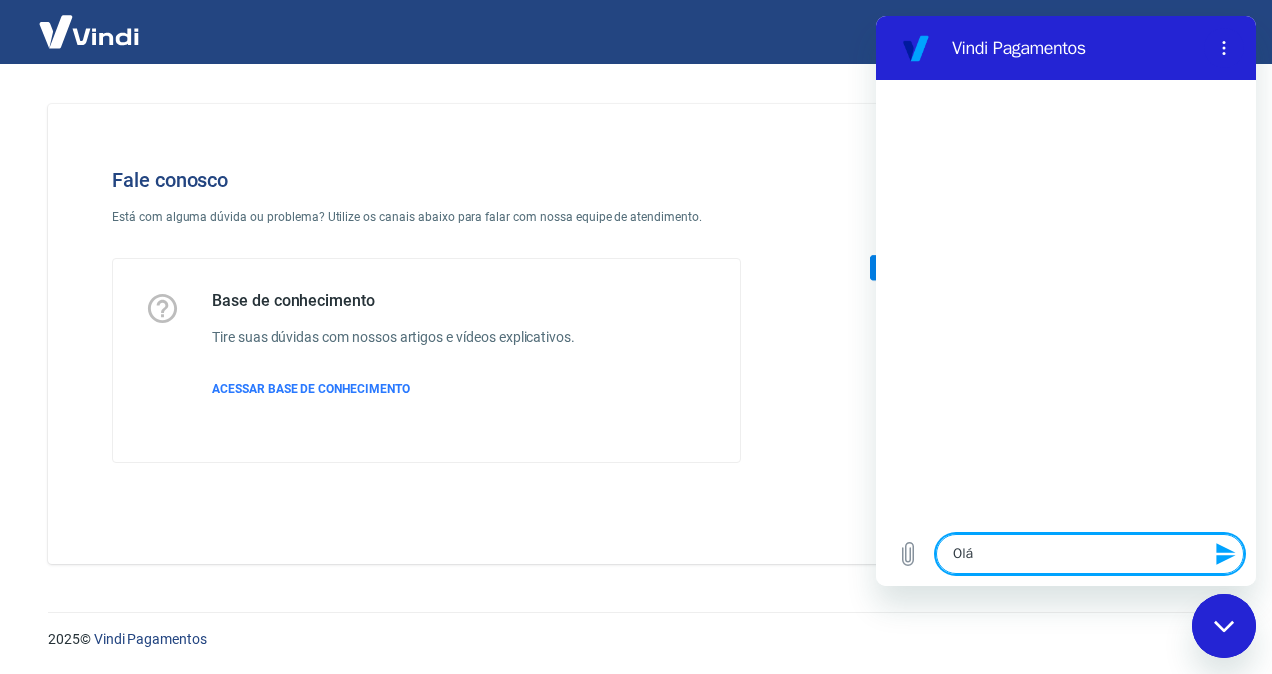 type 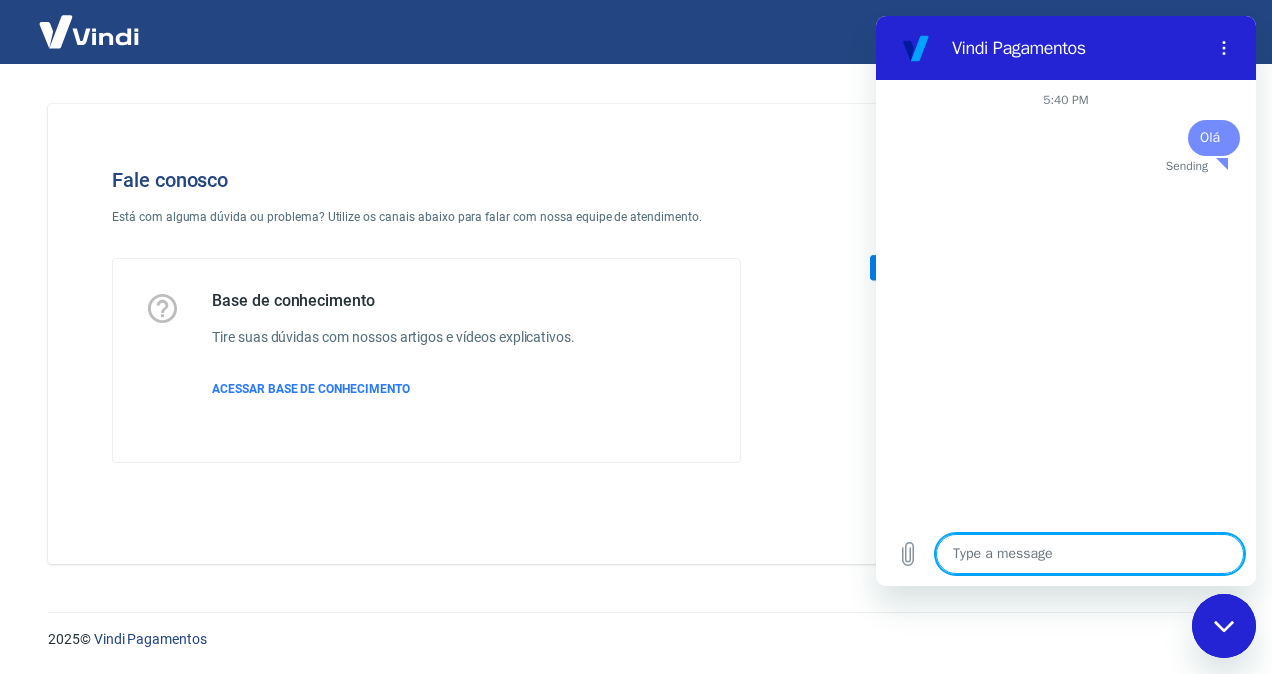 type on "x" 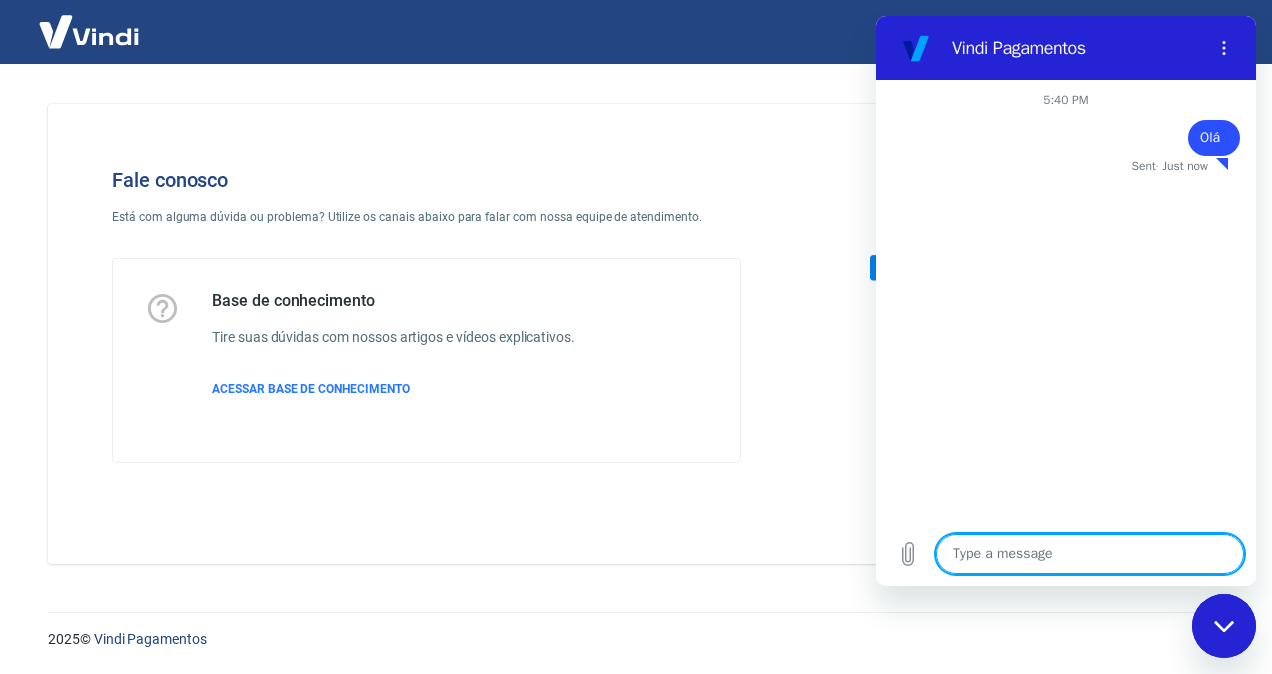 type on "n" 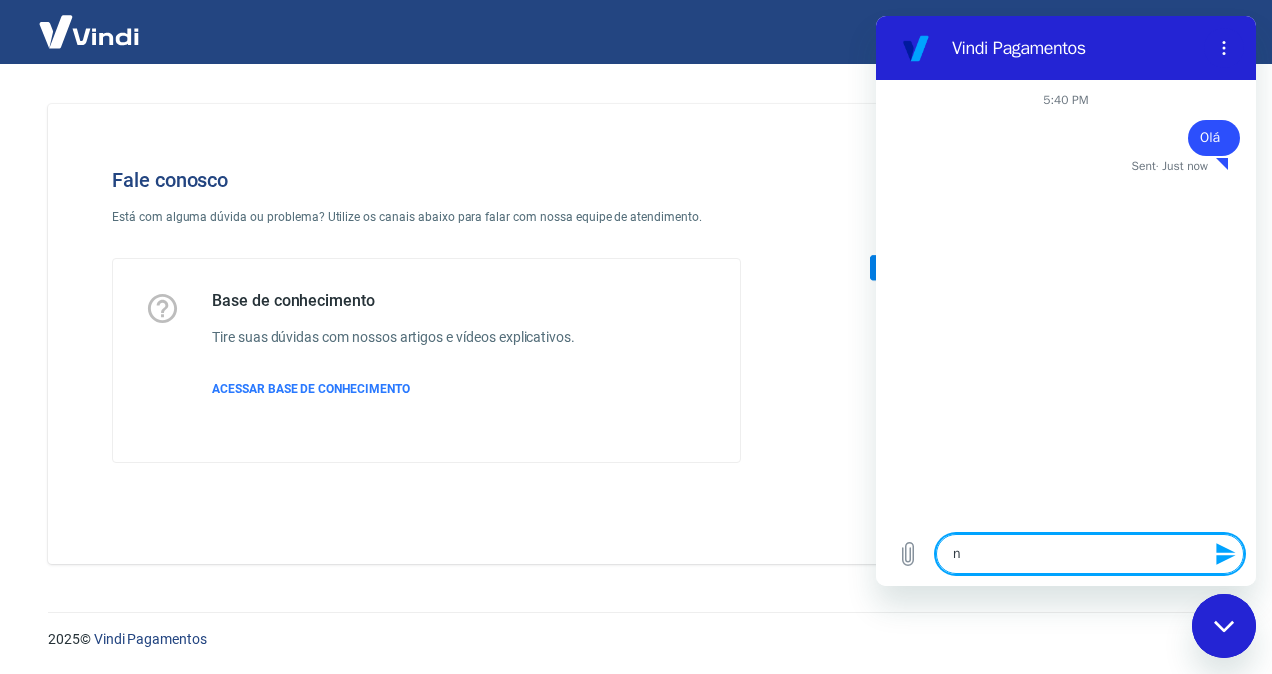 type on "nã" 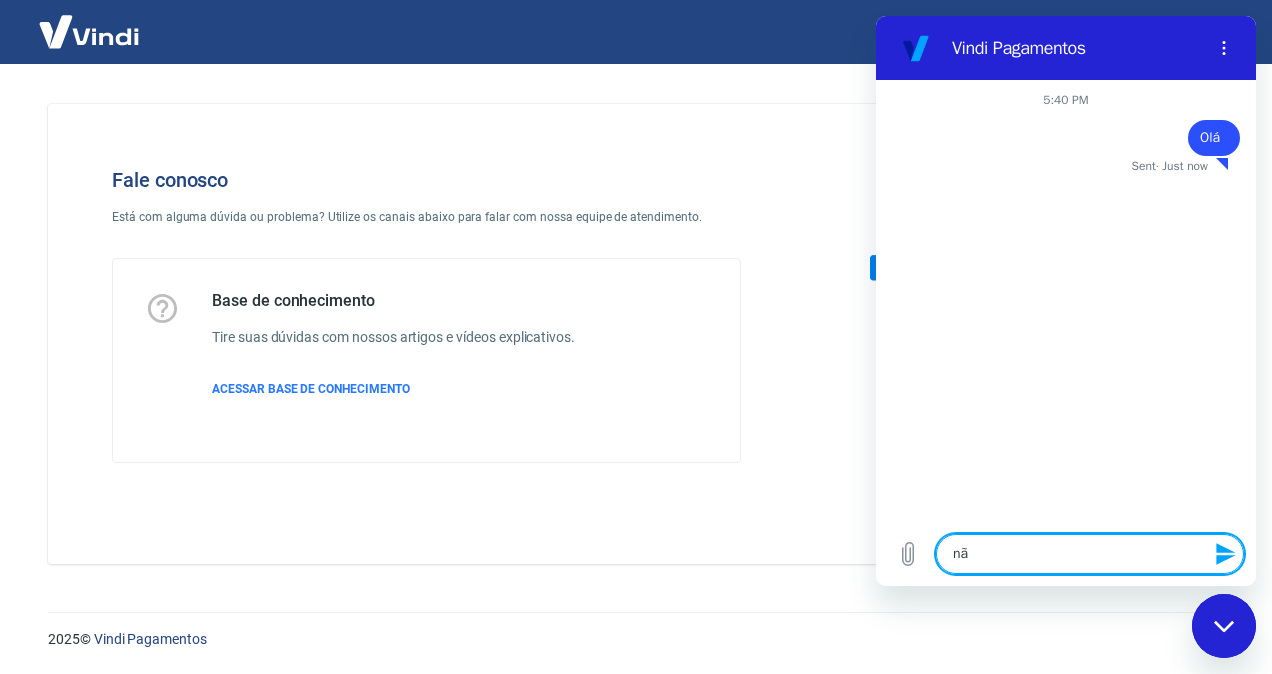 type on "não" 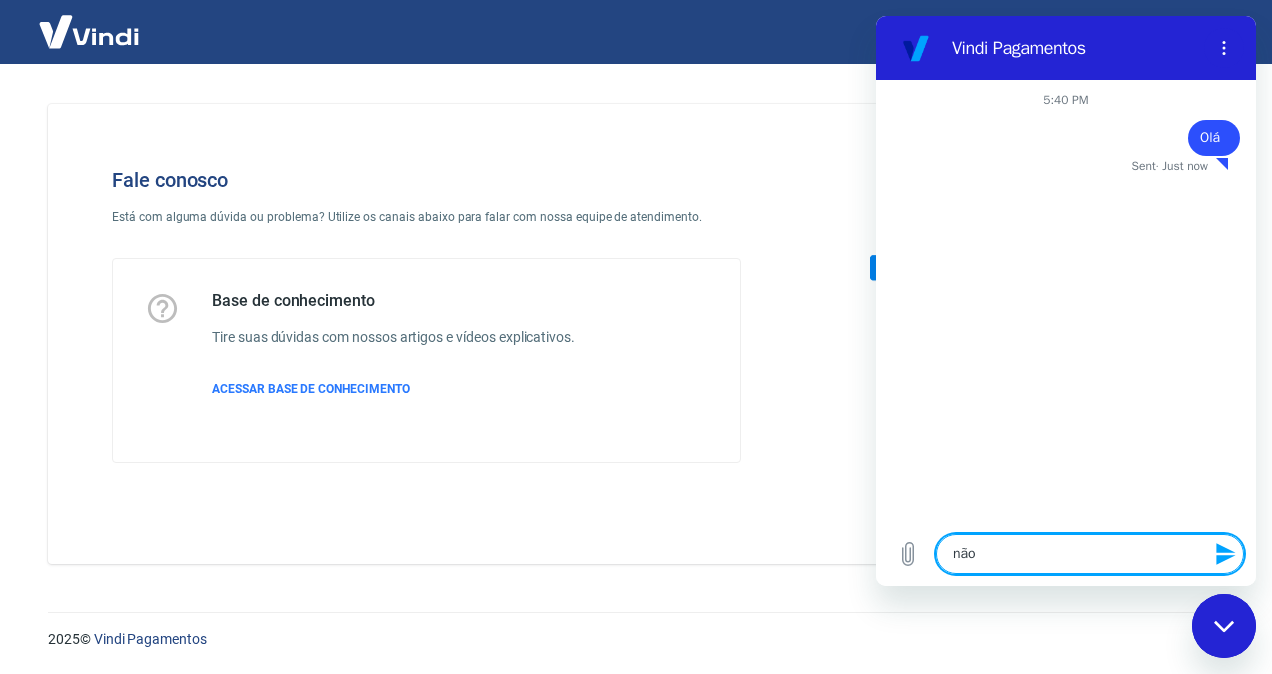 type on "não" 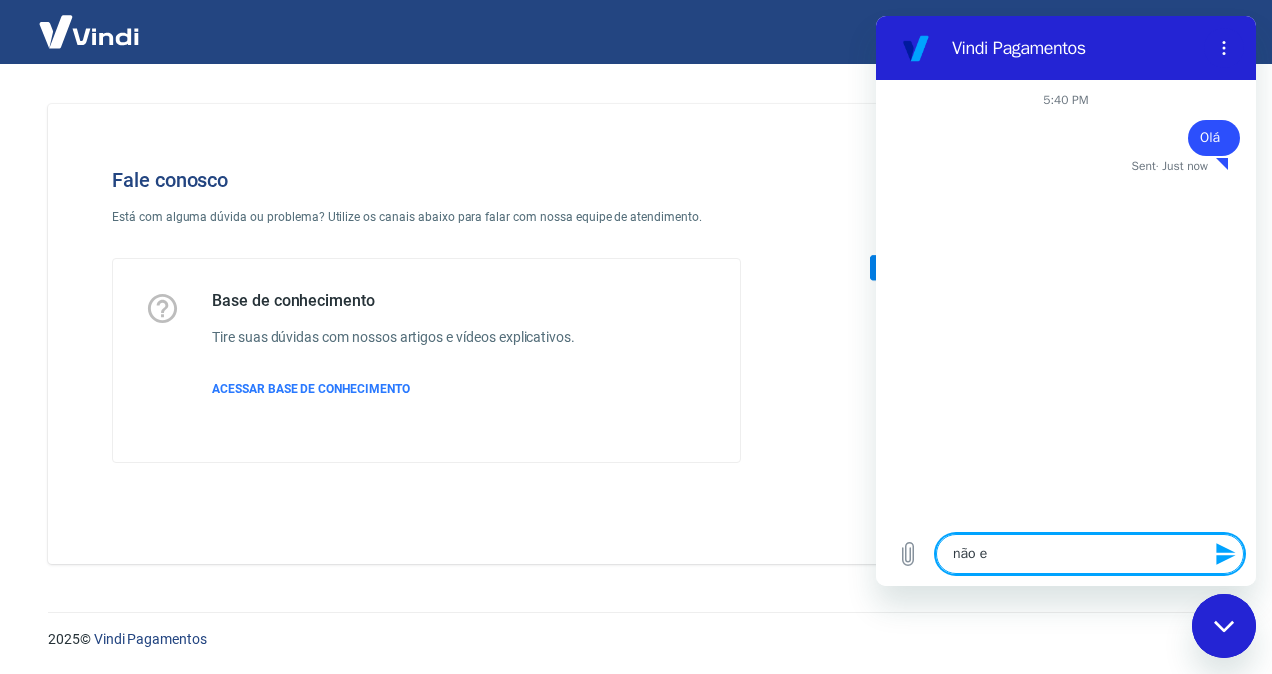 type on "não es" 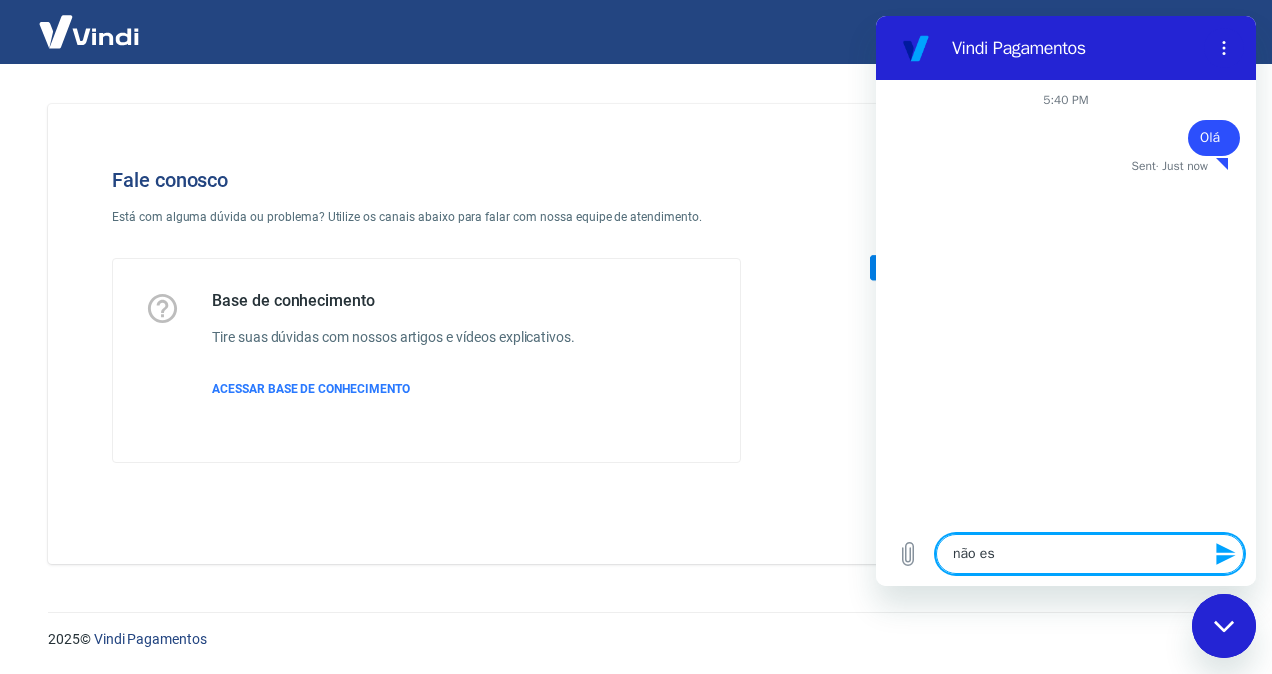 type on "não est" 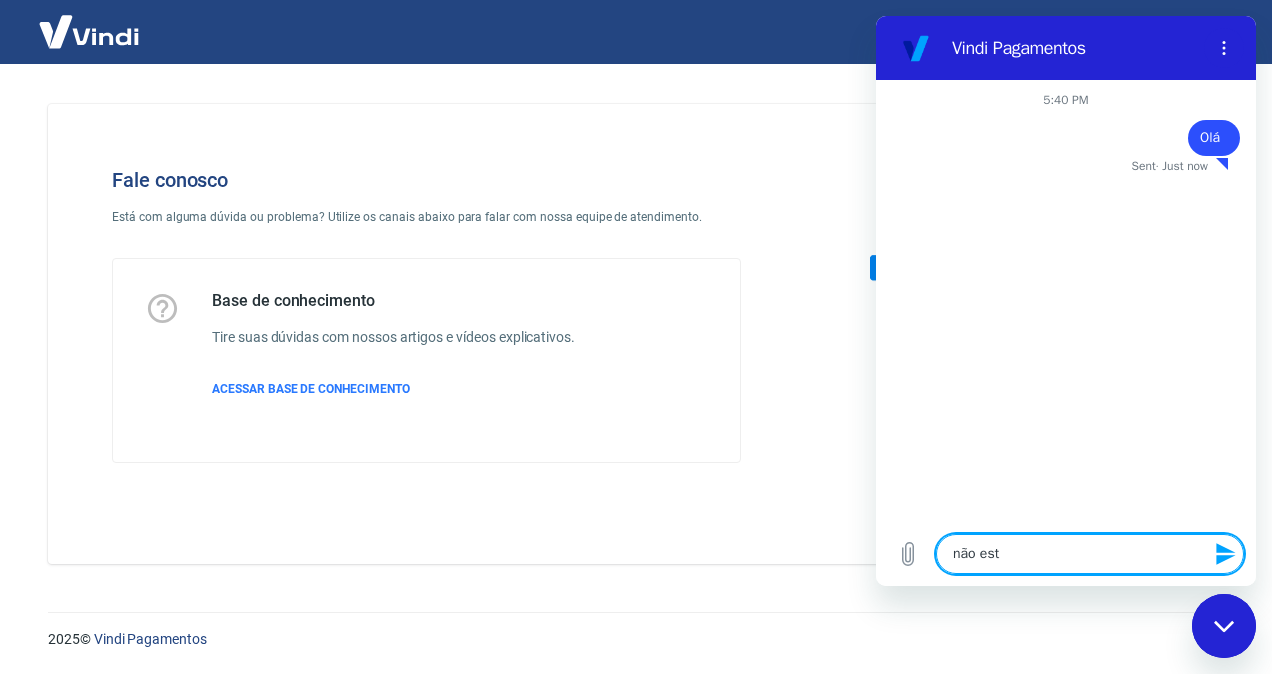 type on "não esto" 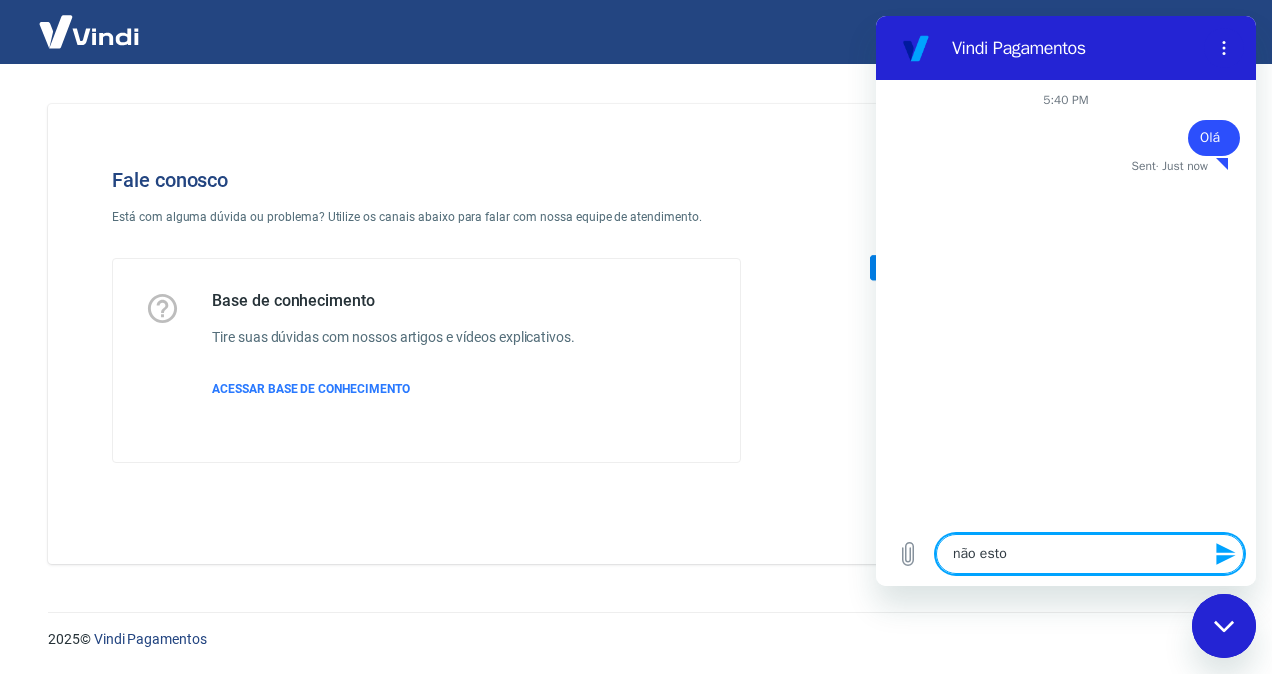 type on "não estou" 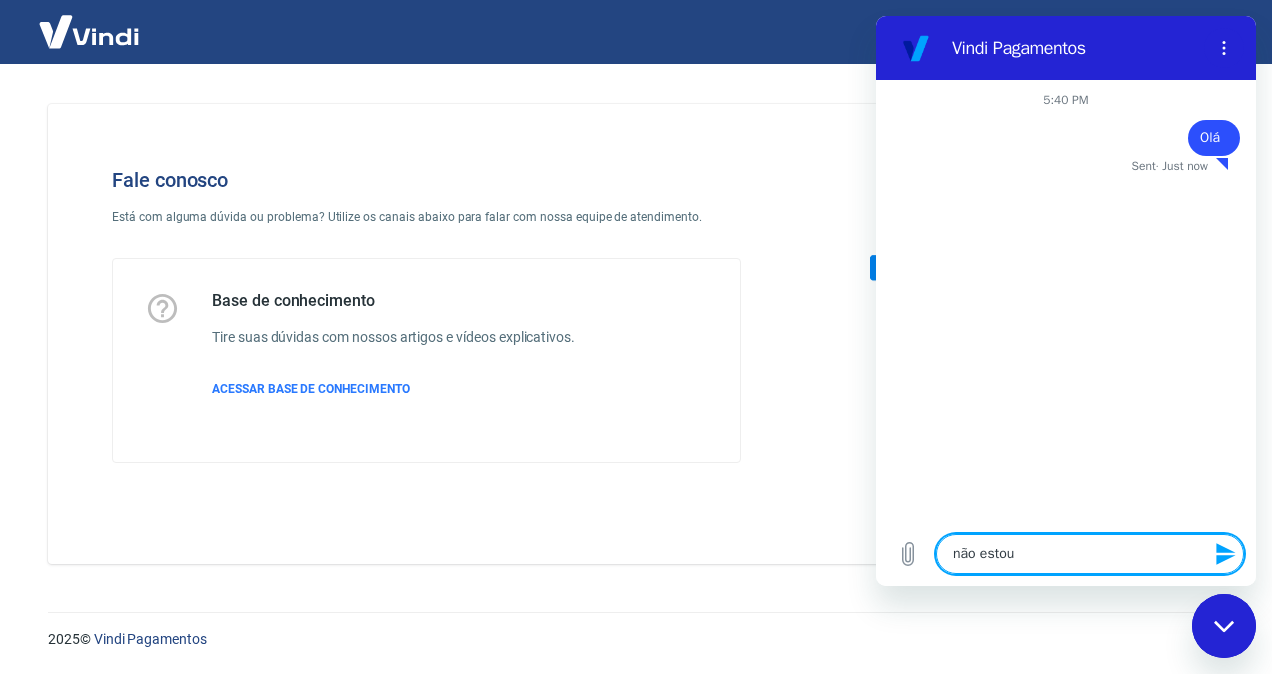 type on "não estou" 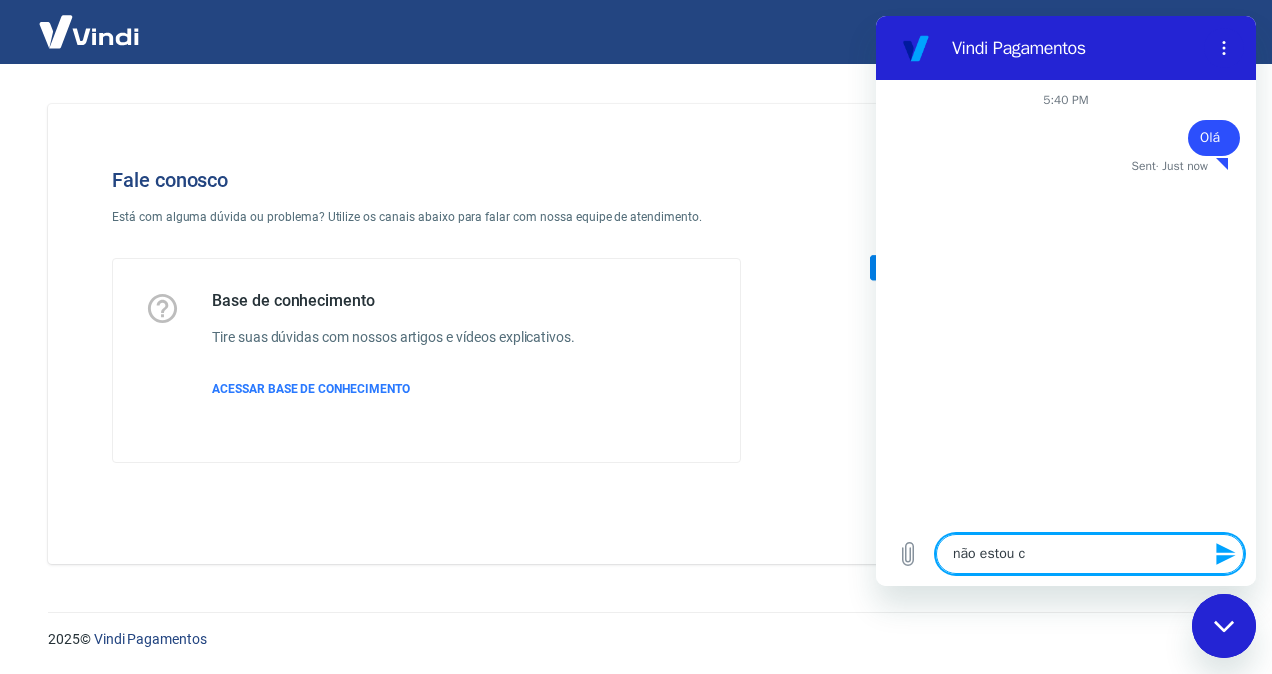 type on "não estou co" 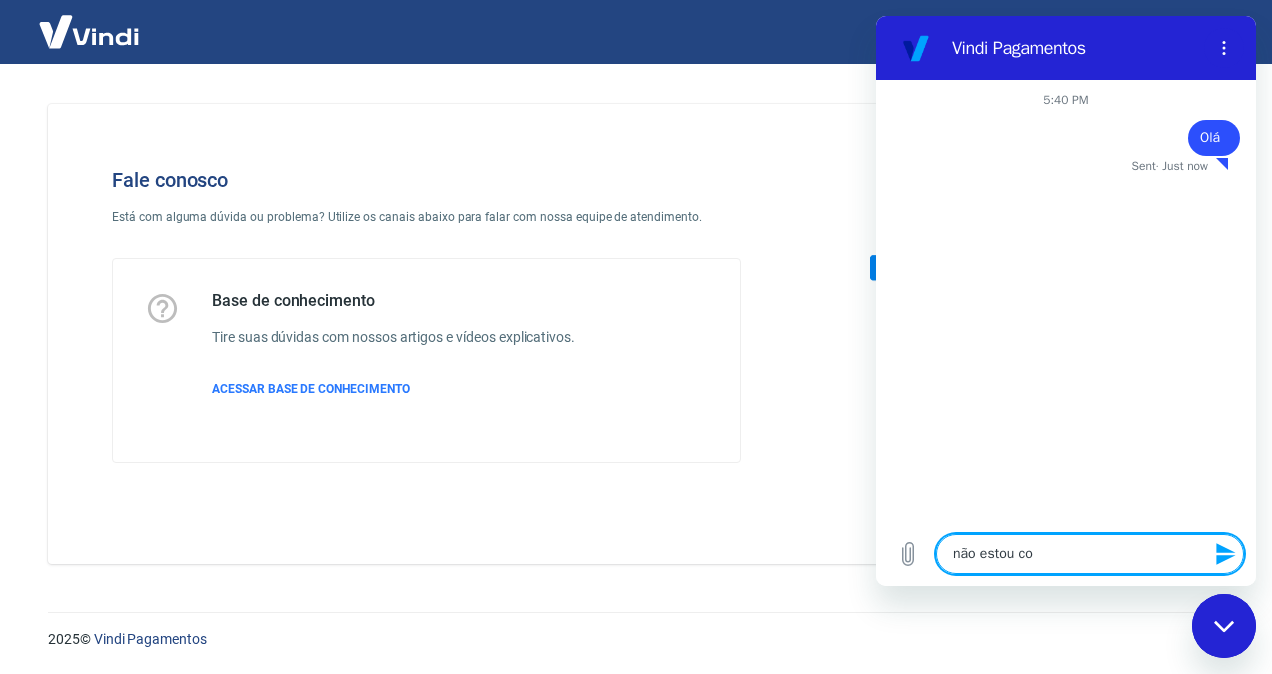 type on "não estou con" 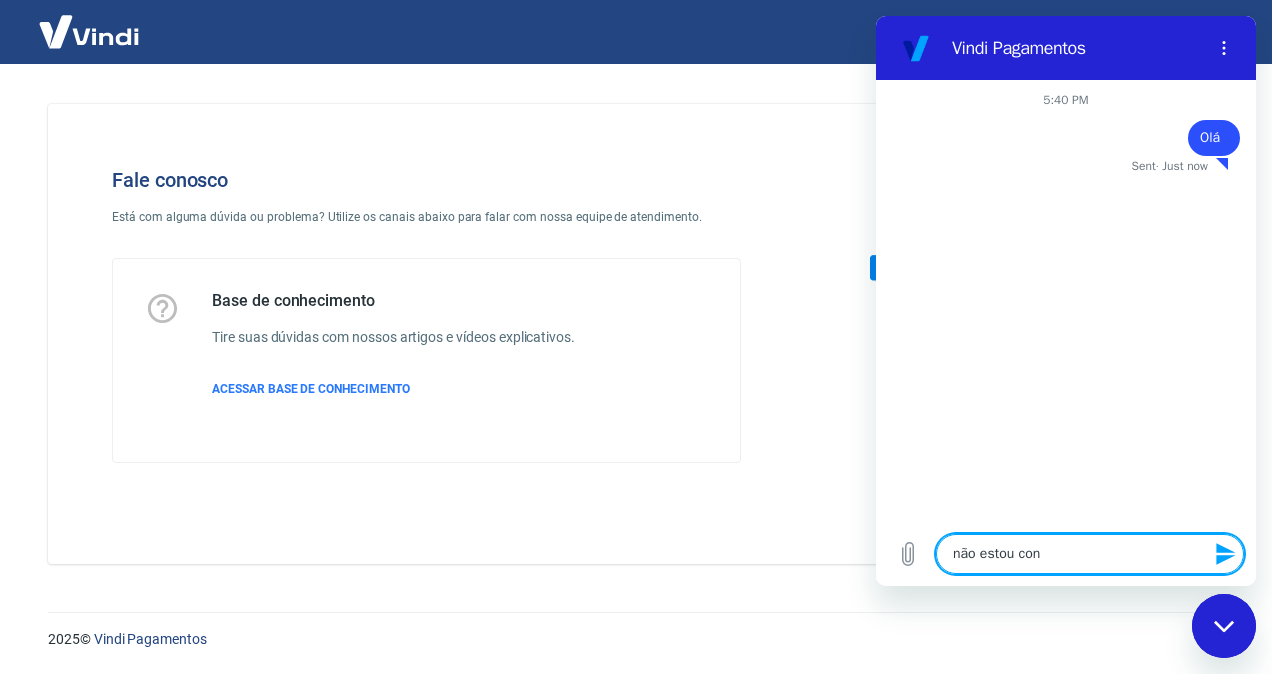 type on "não estou cons" 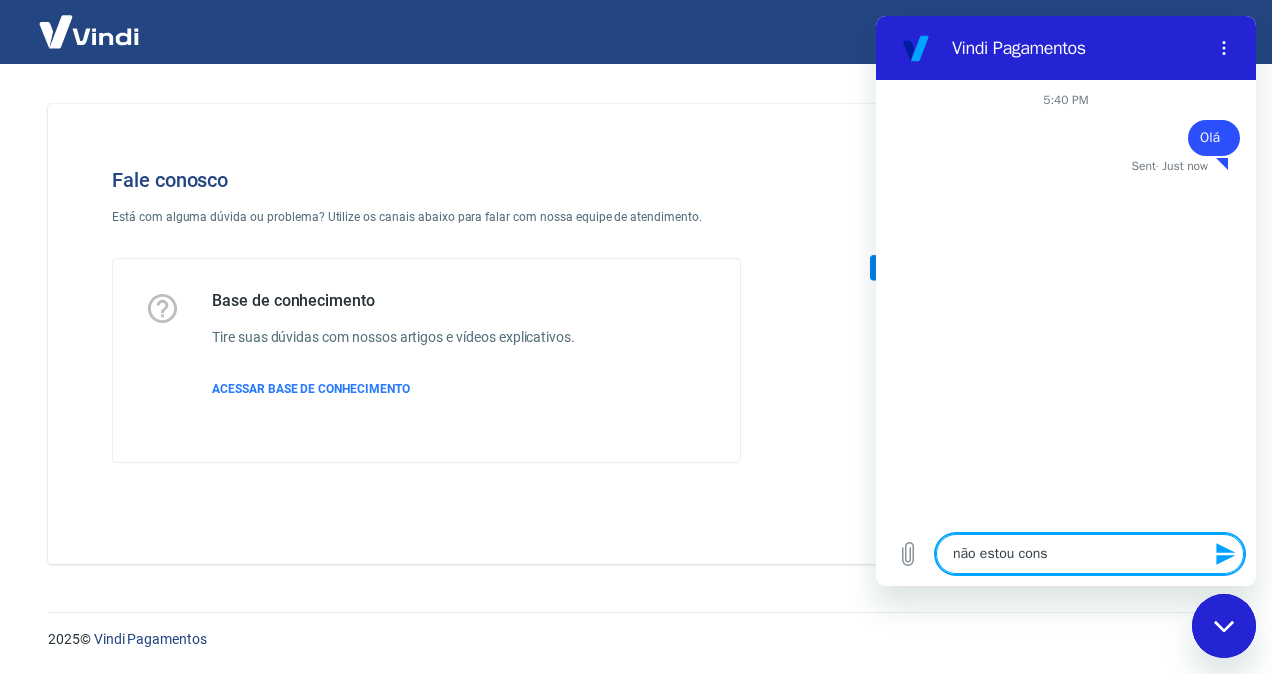 type on "não estou conse" 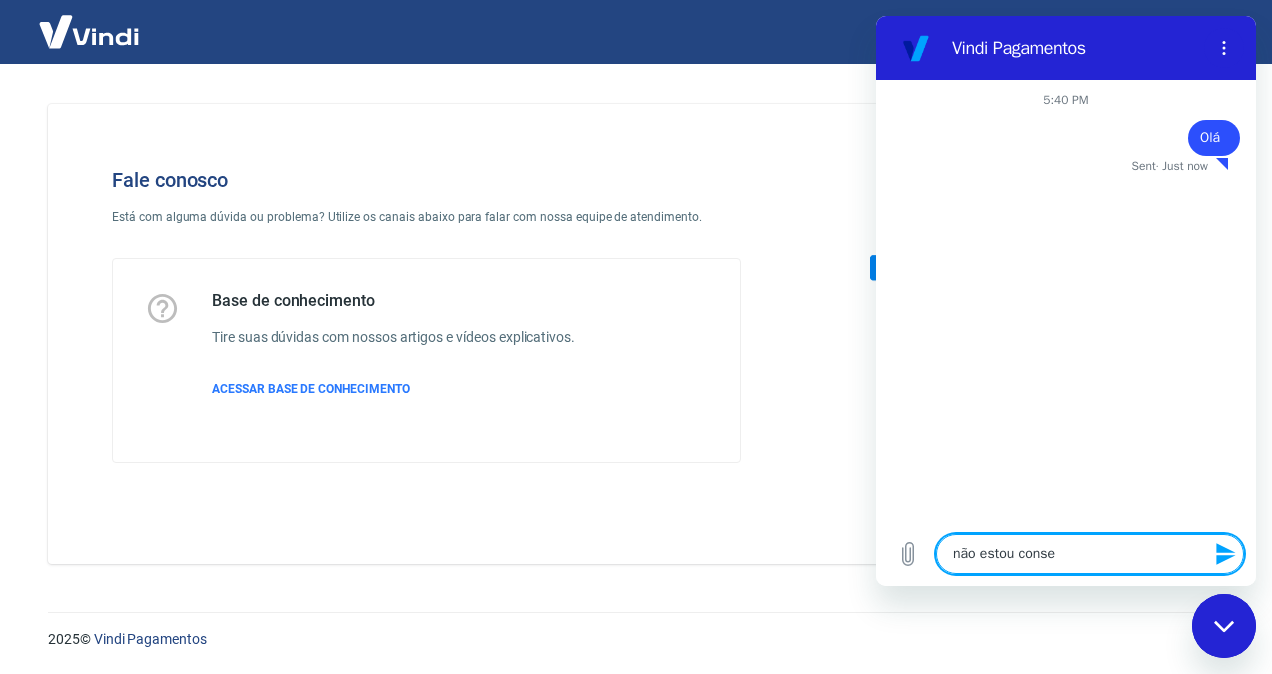 type on "não estou conseg" 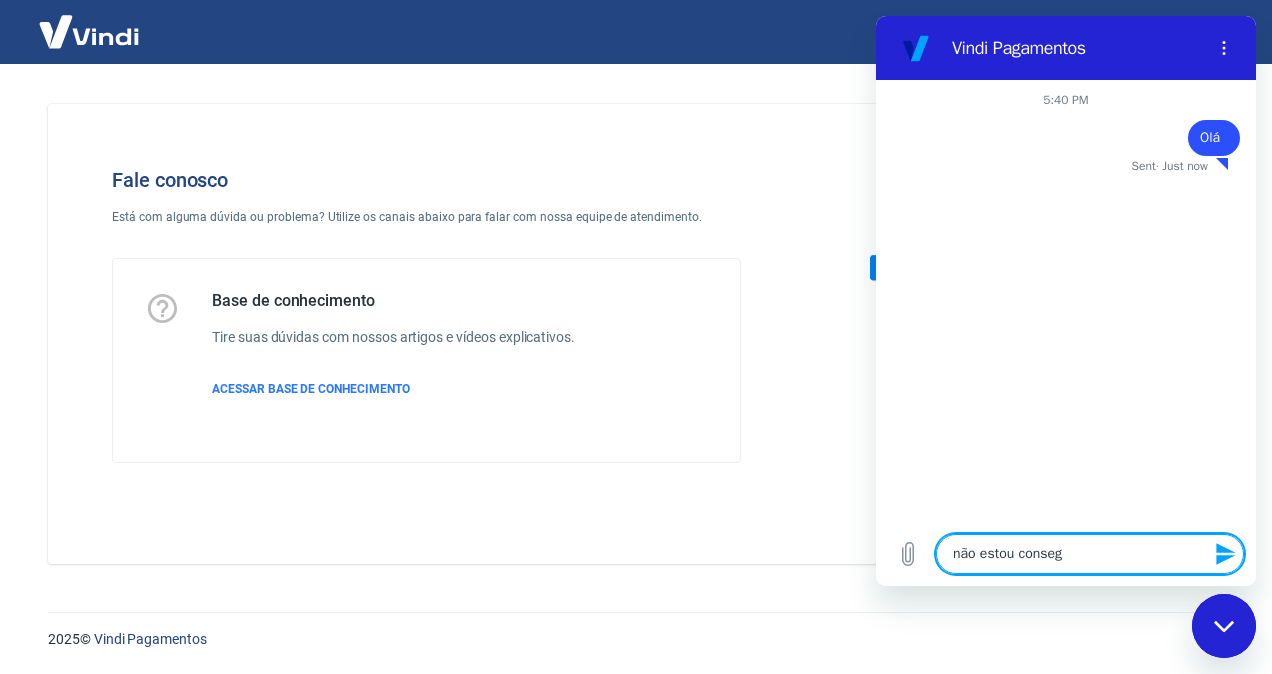 type on "não estou consegu" 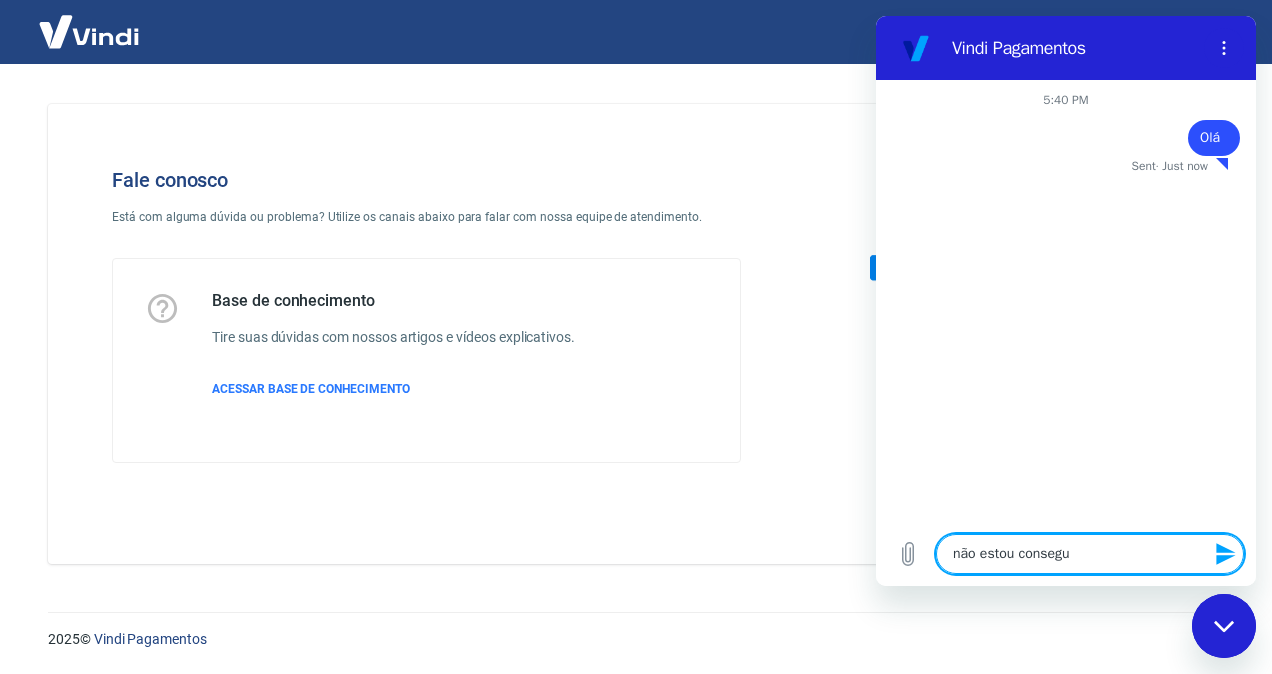 type on "não estou consegui" 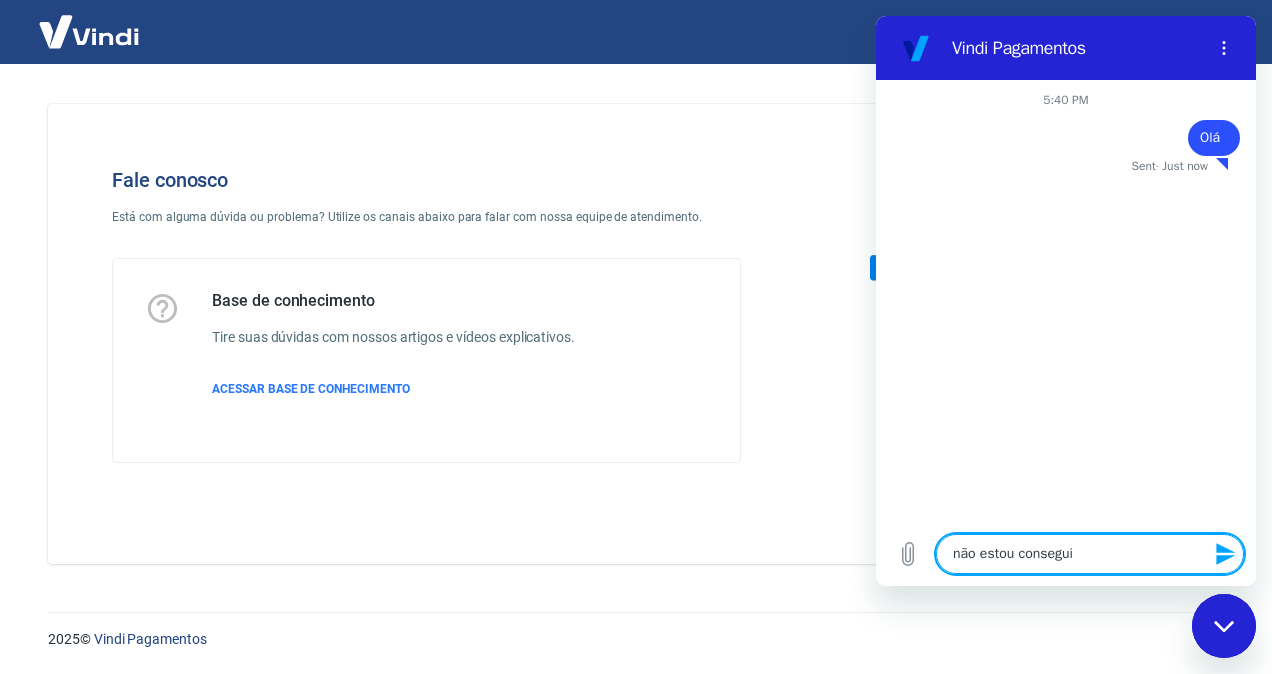 type on "não estou conseguin" 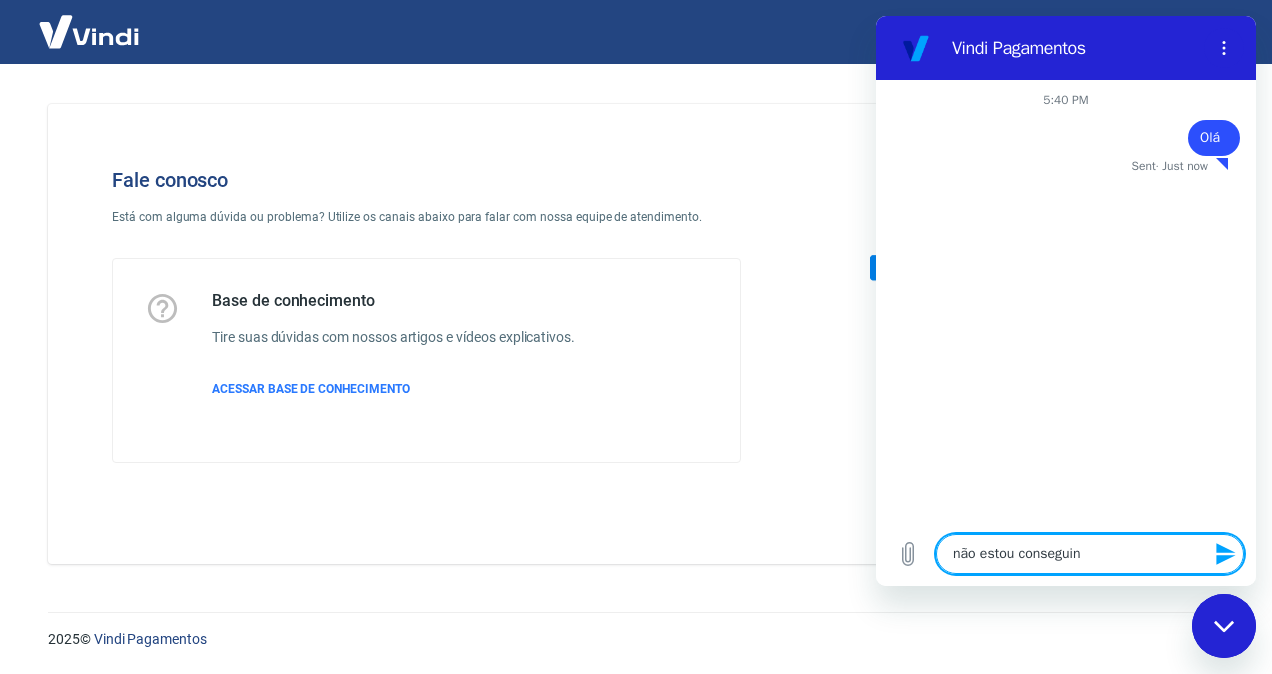 type on "não estou conseguind" 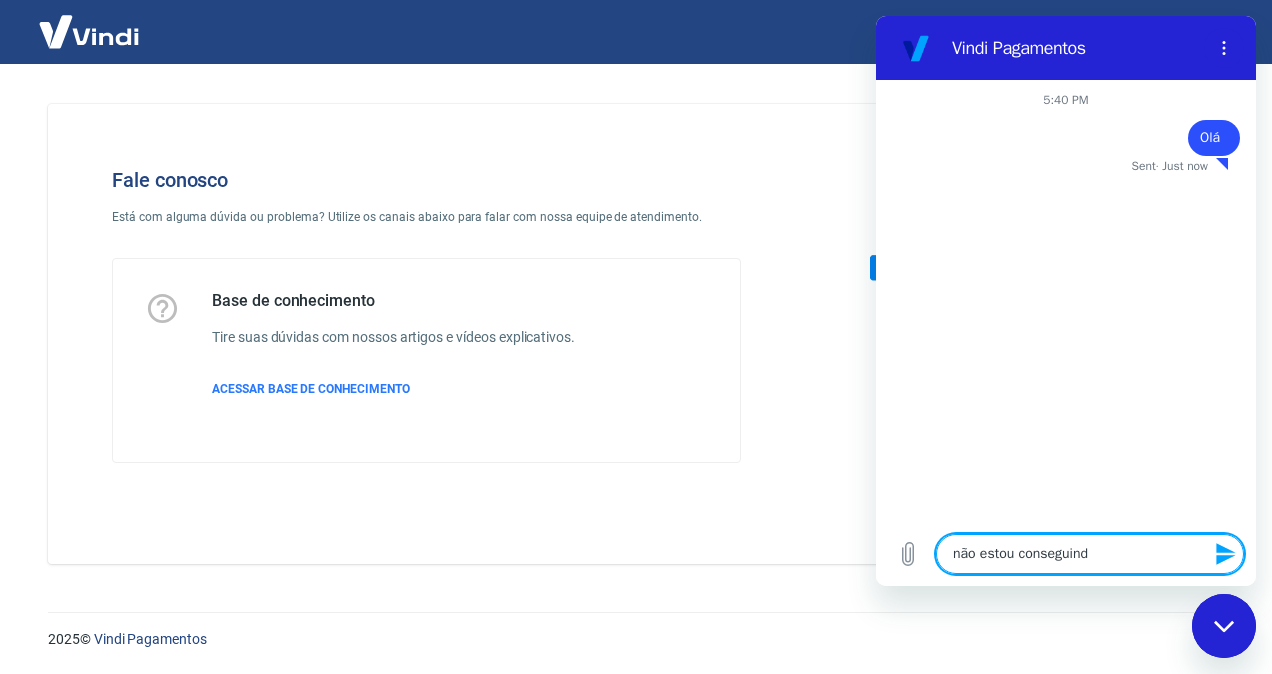 type on "não estou conseguin" 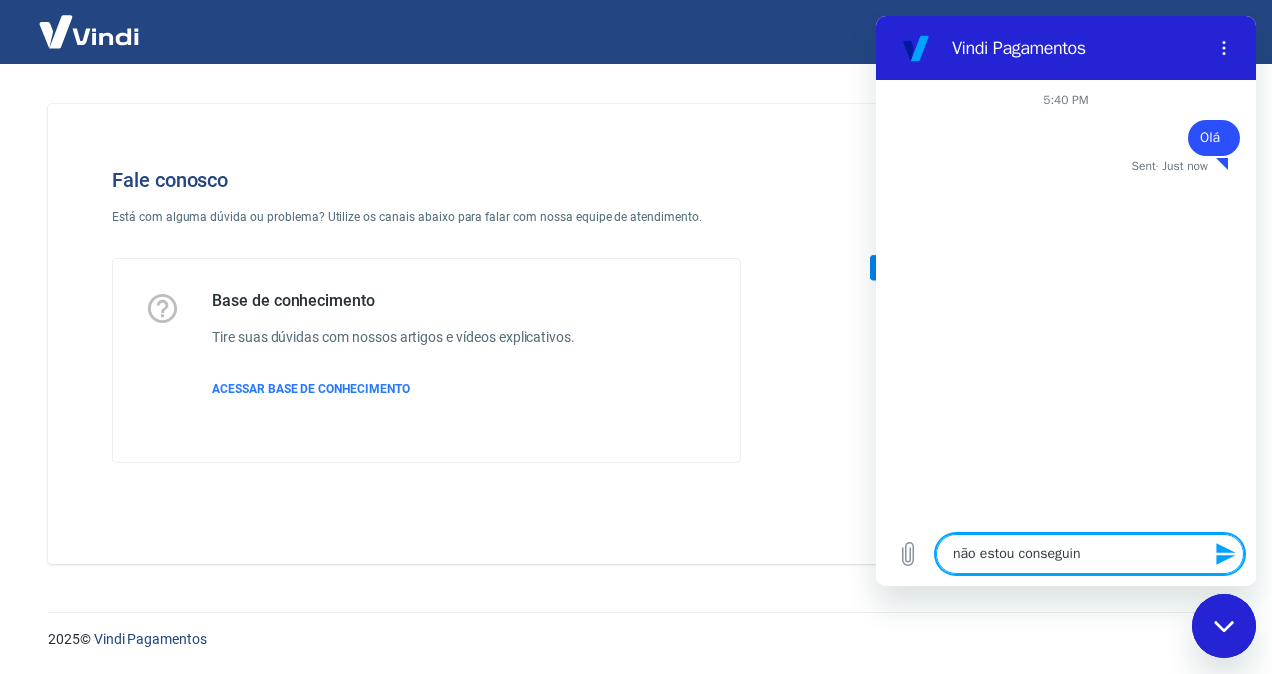 type on "x" 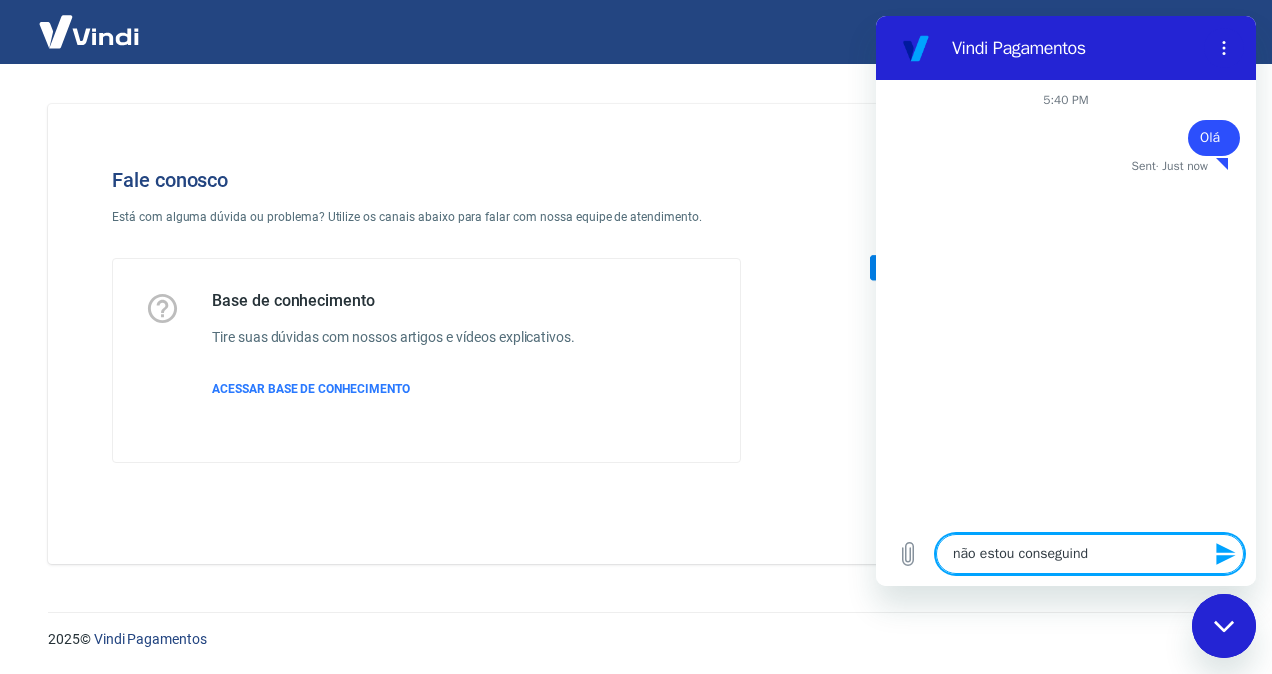 type on "não estou conseguindo" 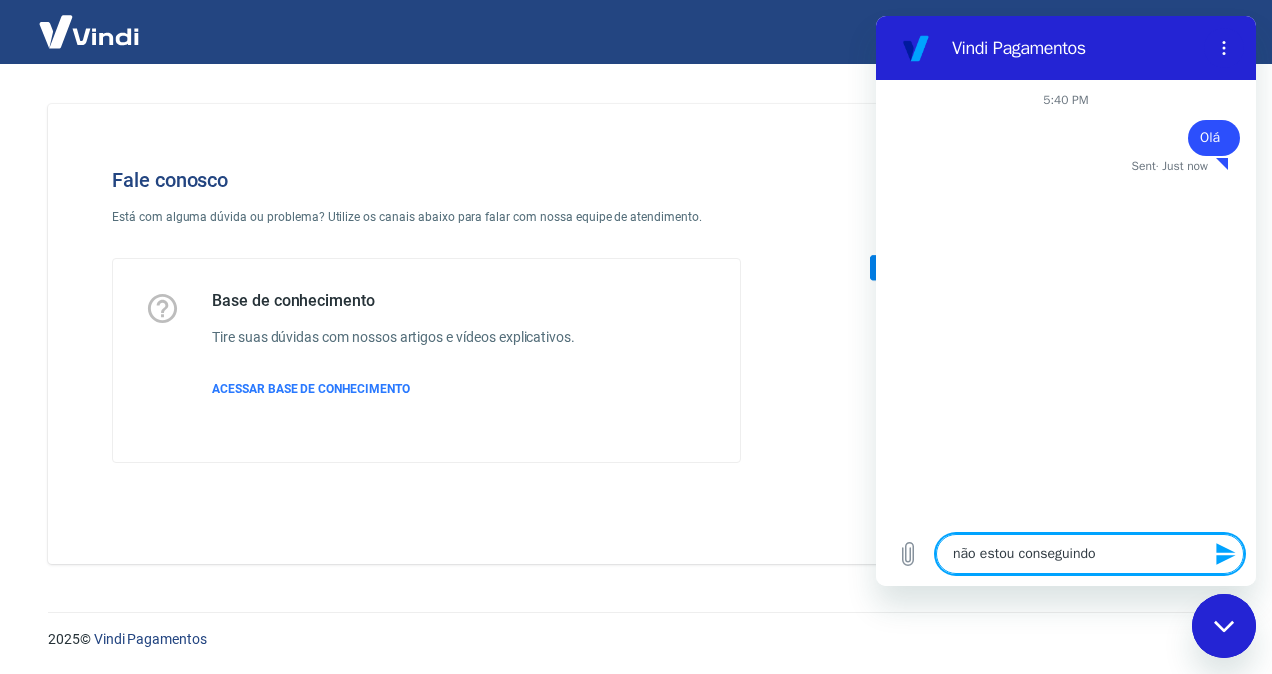 type on "não estou conseguindo" 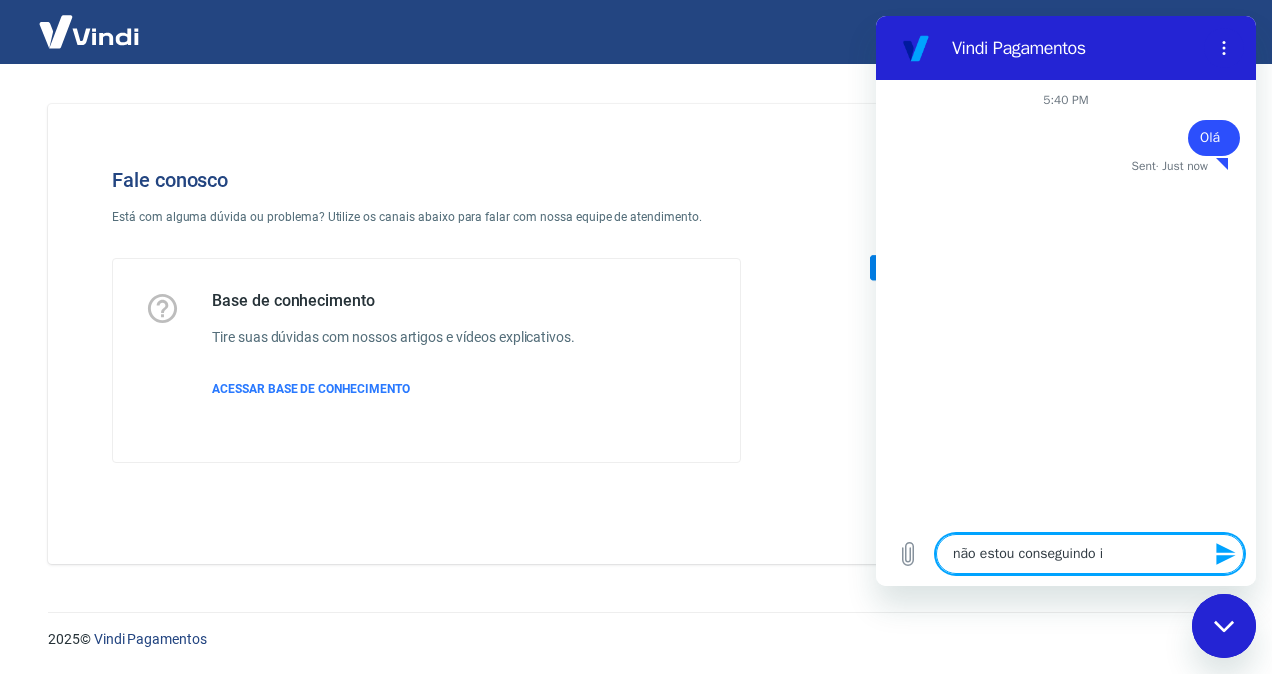 type on "não estou conseguindo in" 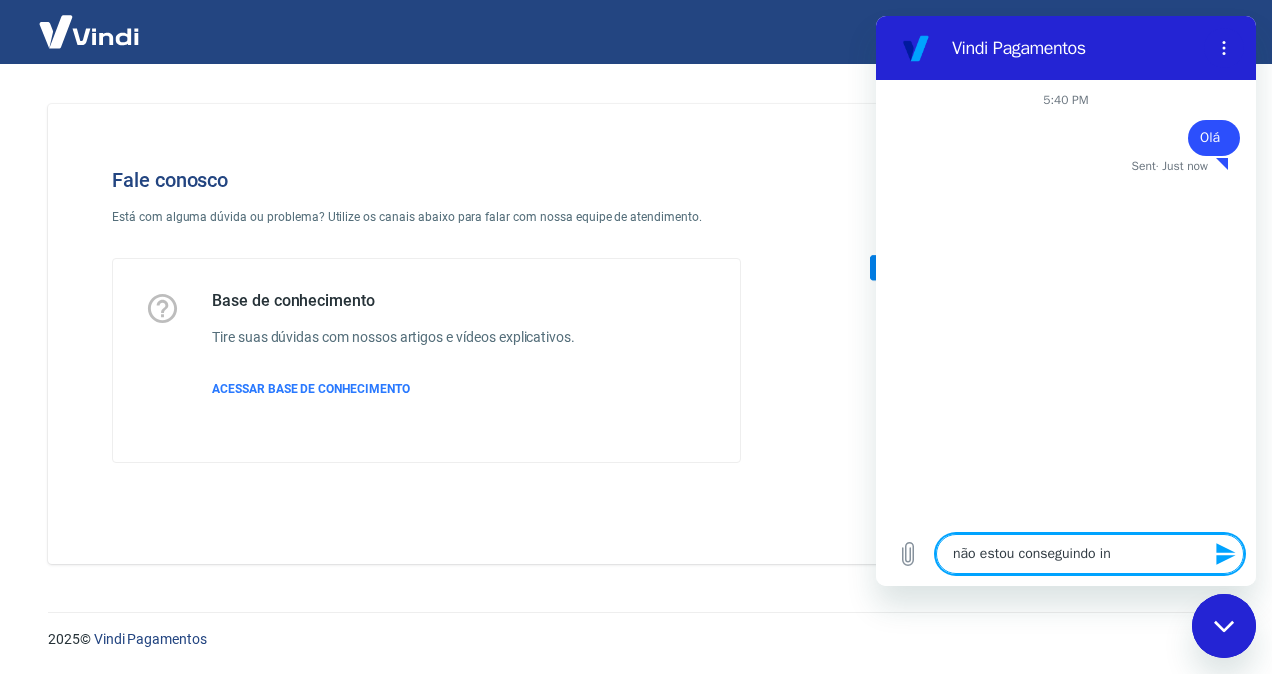 type on "não estou conseguindo inc" 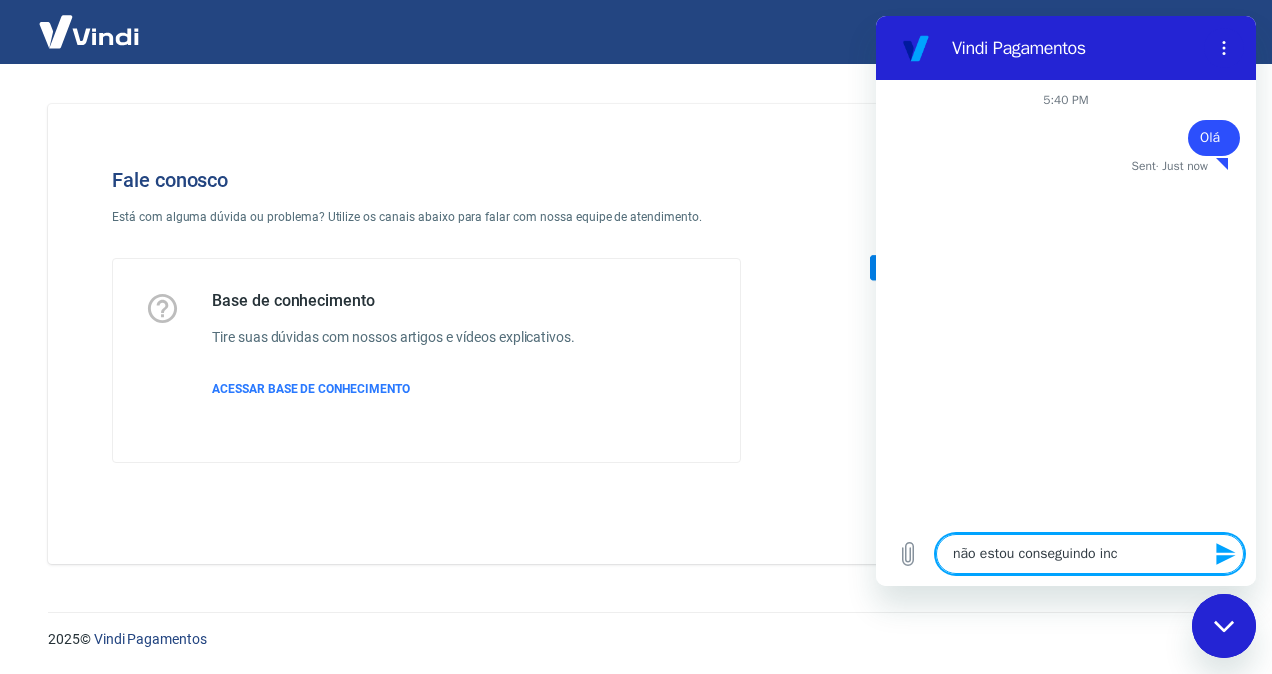 type on "não estou conseguindo incl" 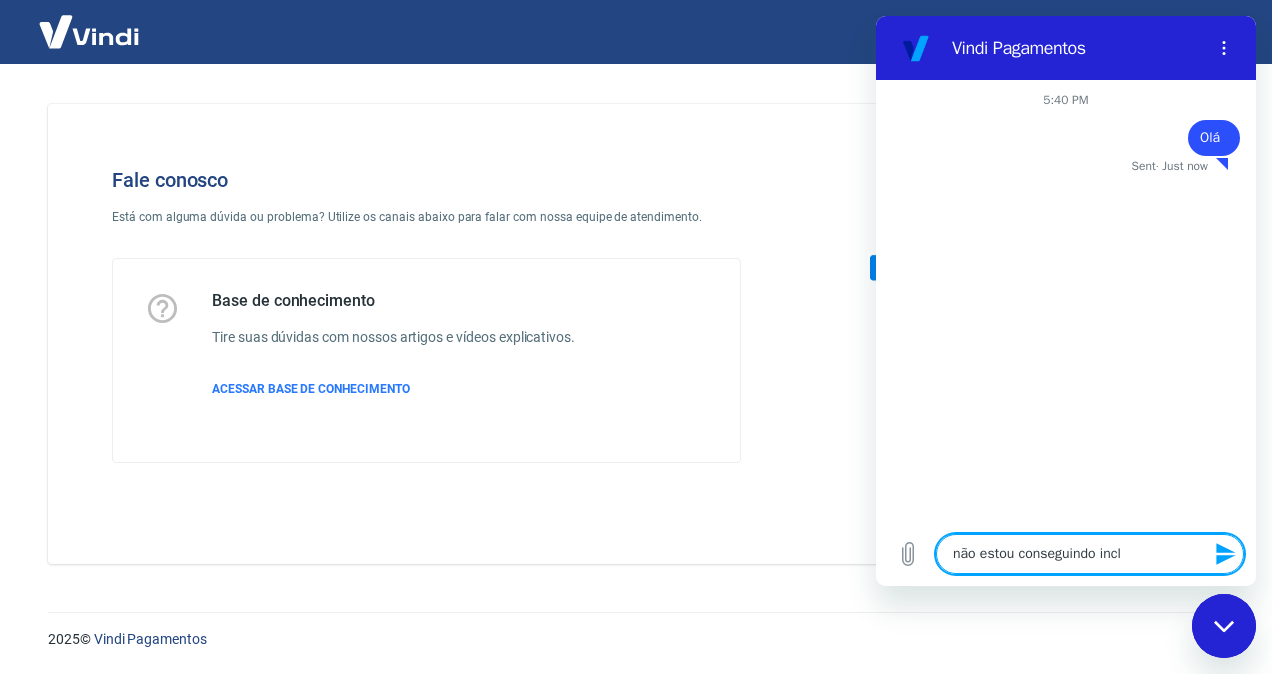 type on "não estou conseguindo inclu" 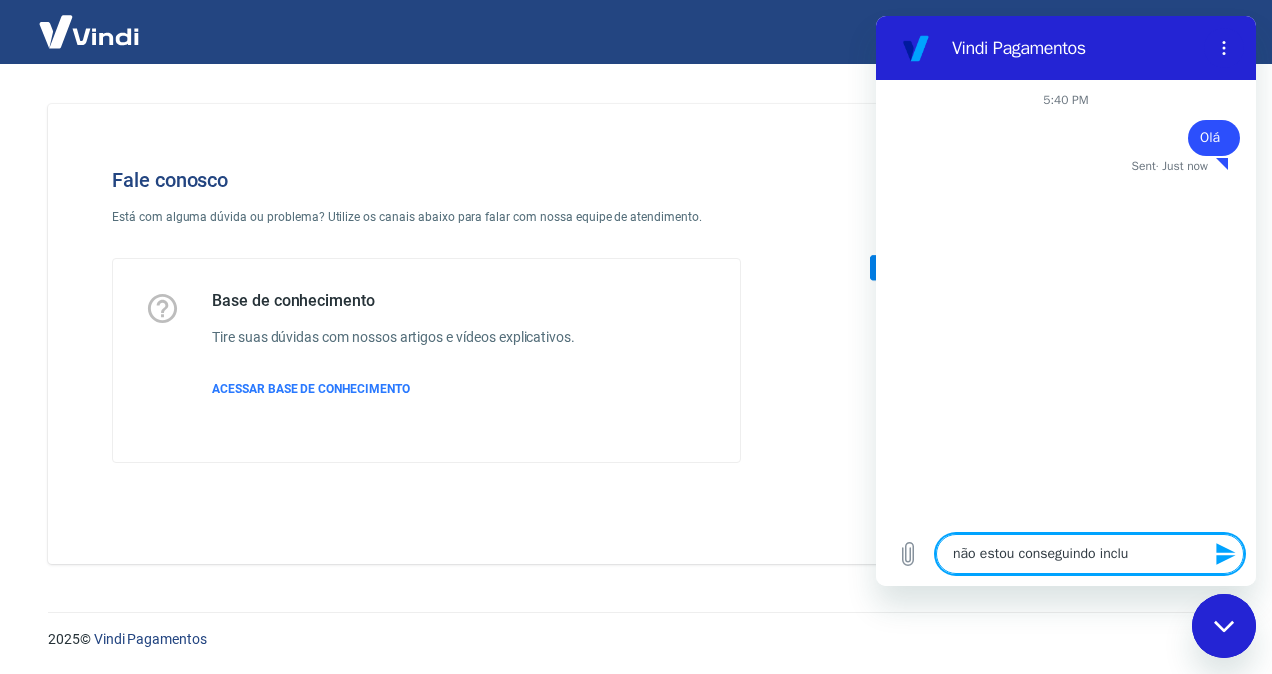 type on "não estou conseguindo inclui" 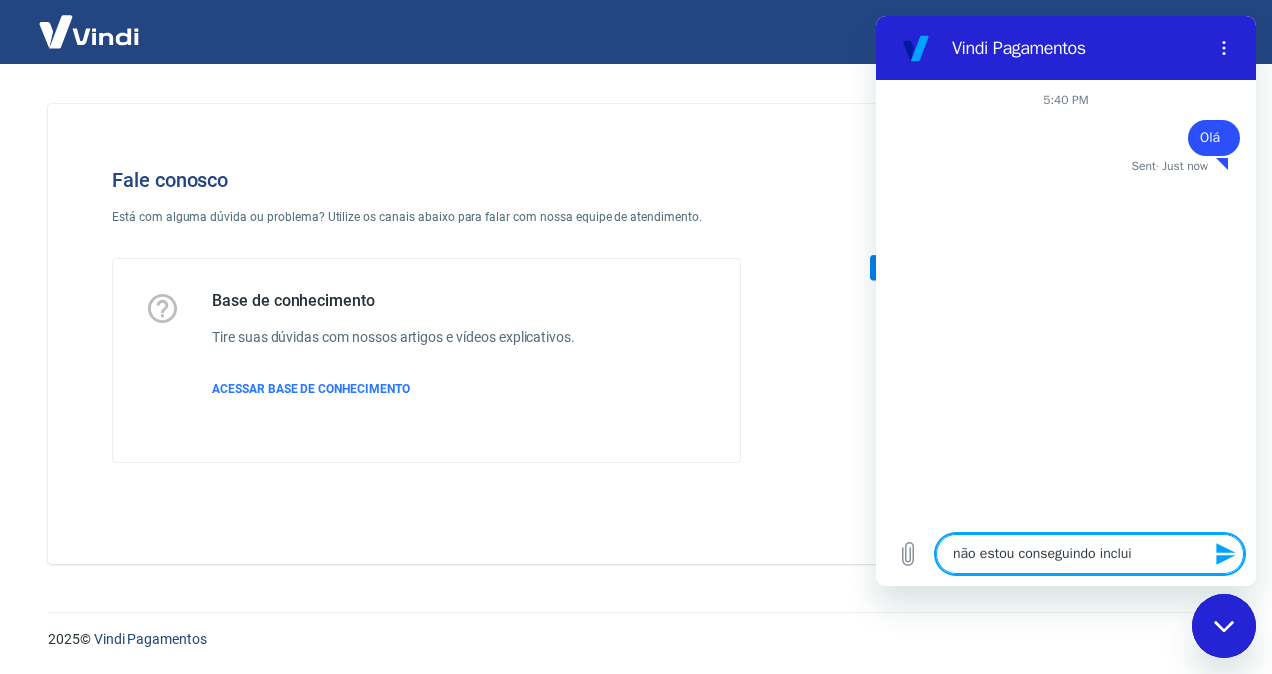 type on "não estou conseguindo incluir" 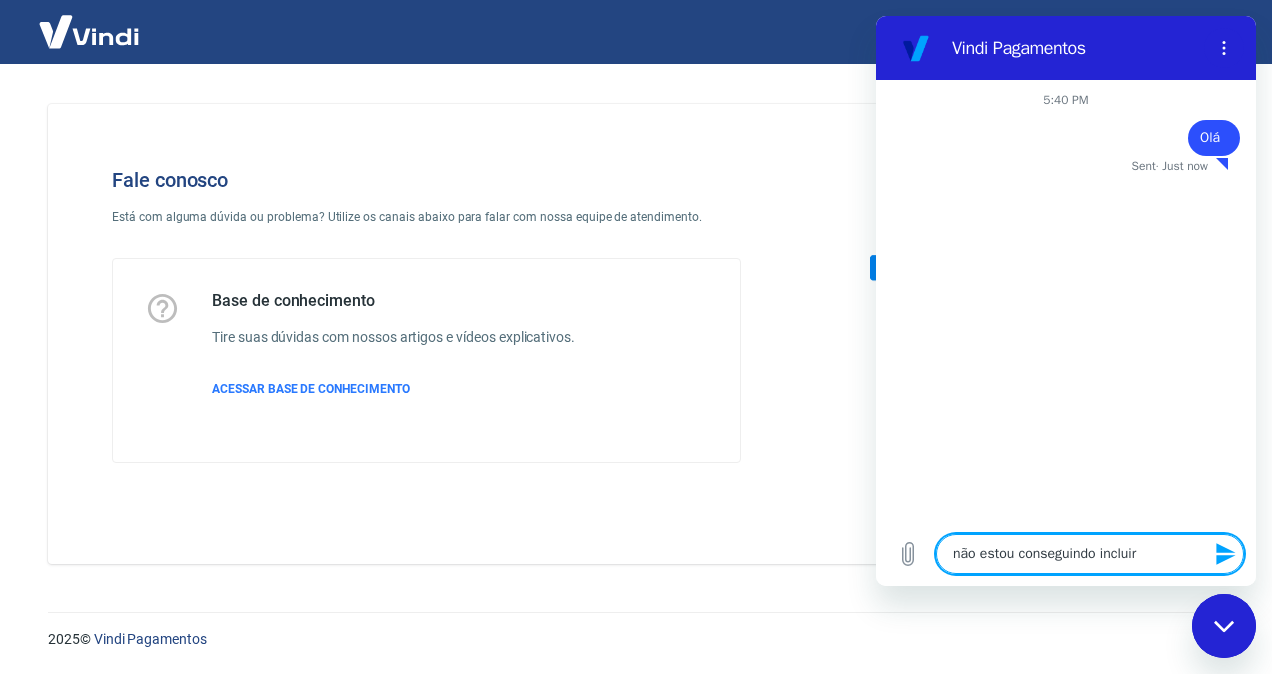 type on "não estou conseguindo incluir" 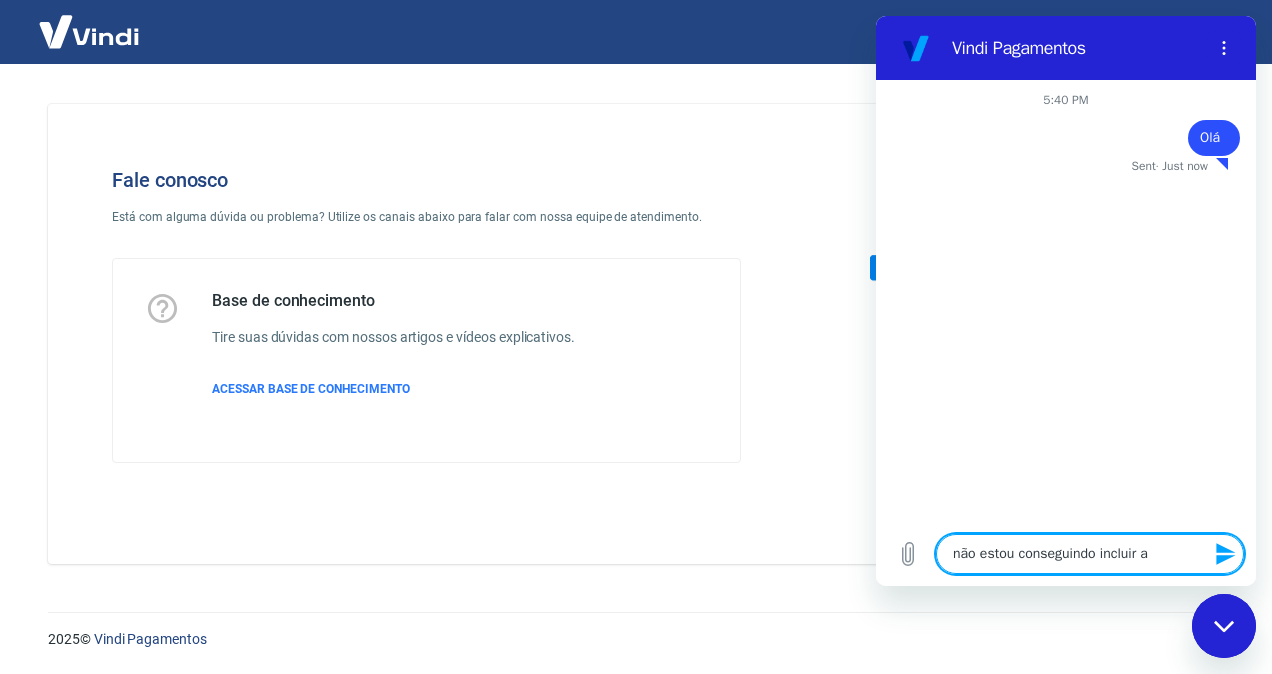 type on "não estou conseguindo incluir a" 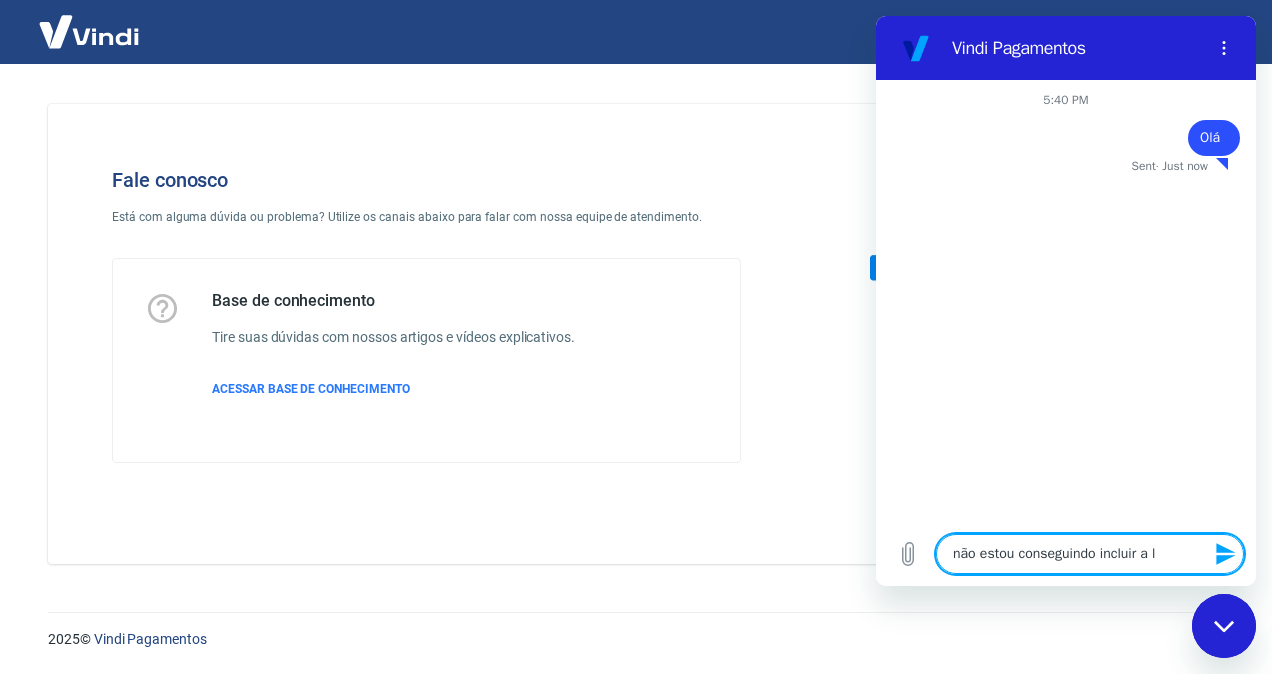 type on "não estou conseguindo incluir a lo" 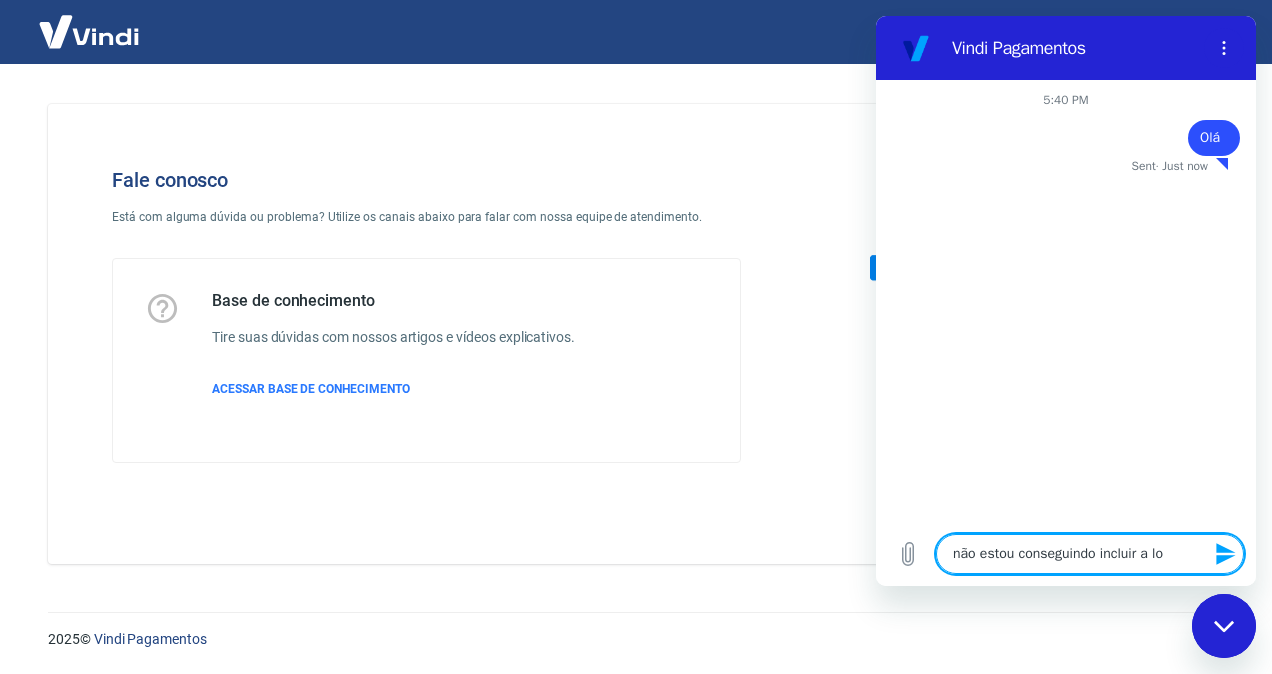 type on "não estou conseguindo incluir a log" 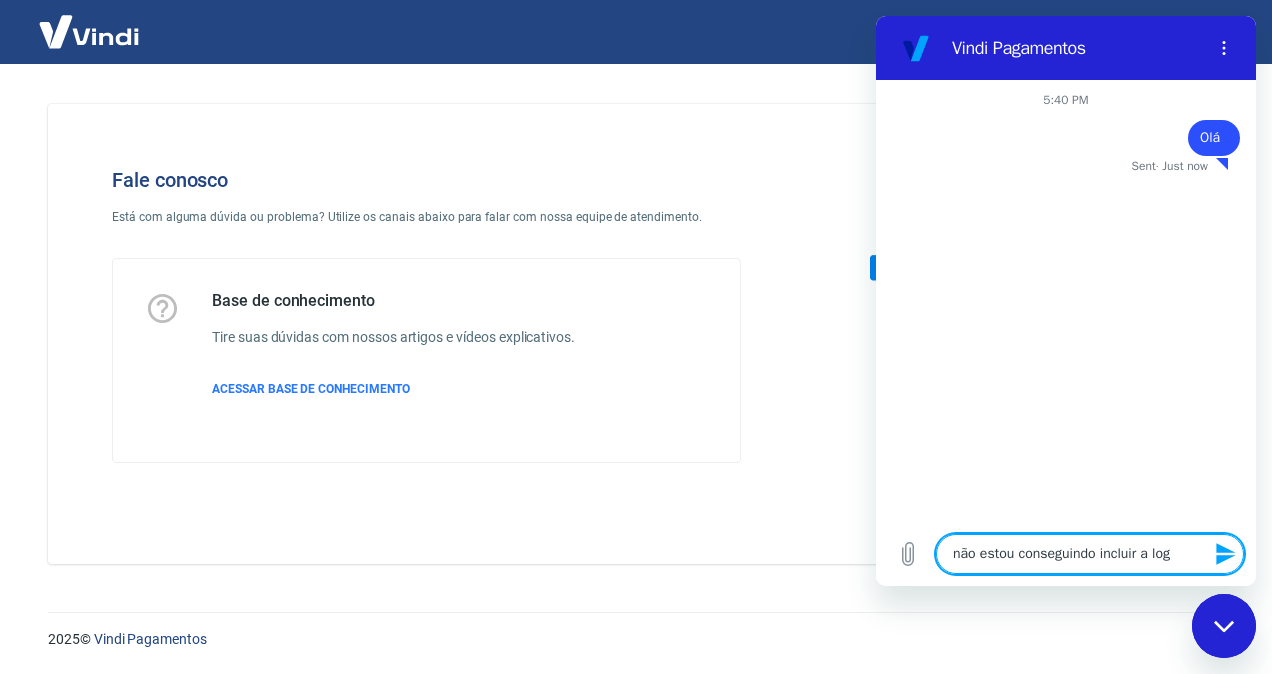 type on "não estou conseguindo incluir a logo" 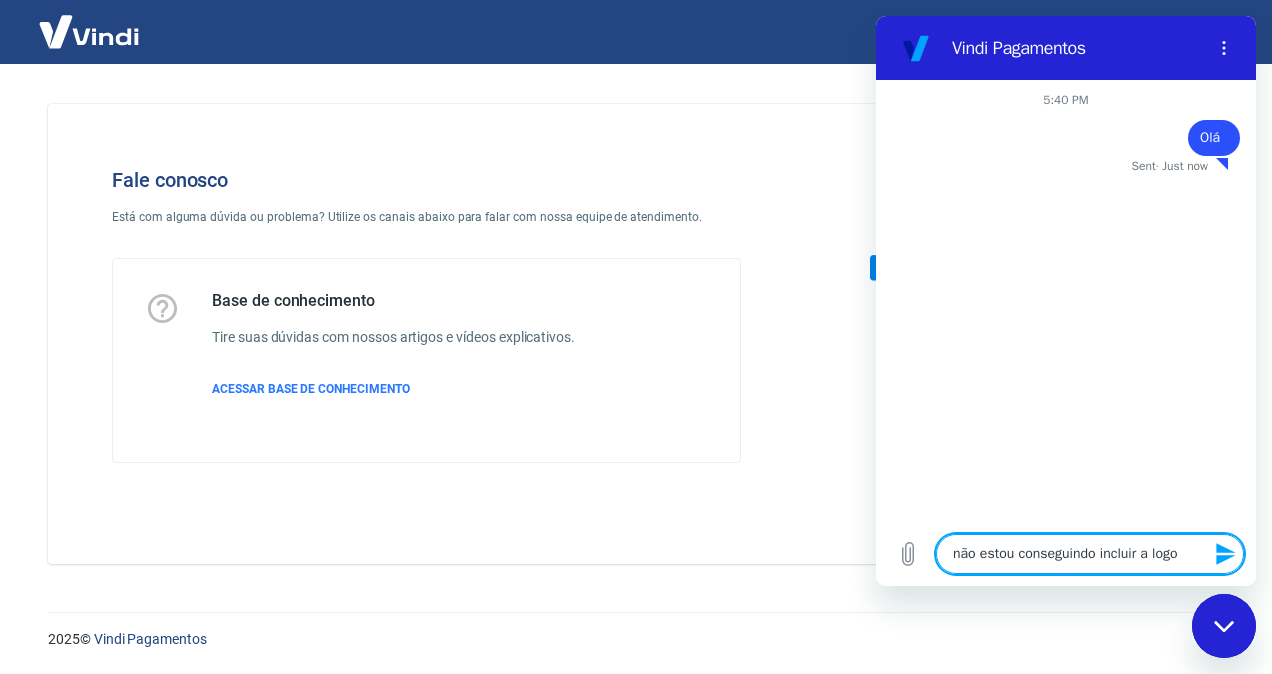 type on "x" 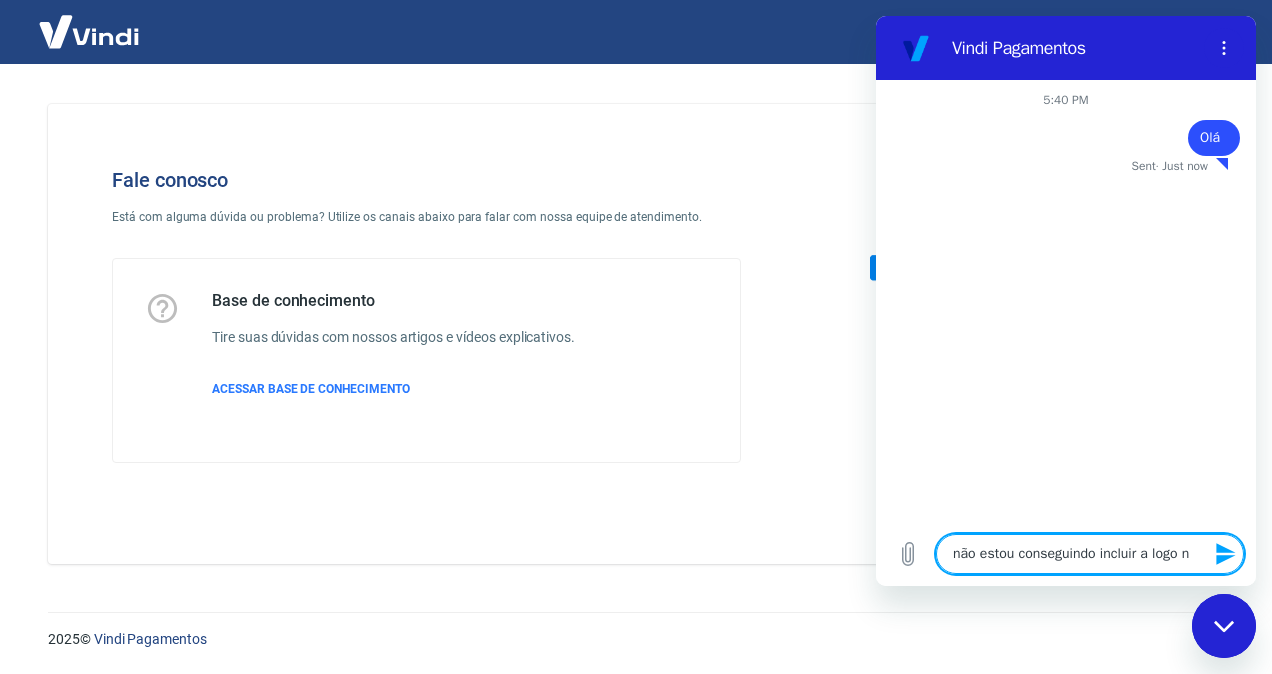 type on "não estou conseguindo incluir a logo no" 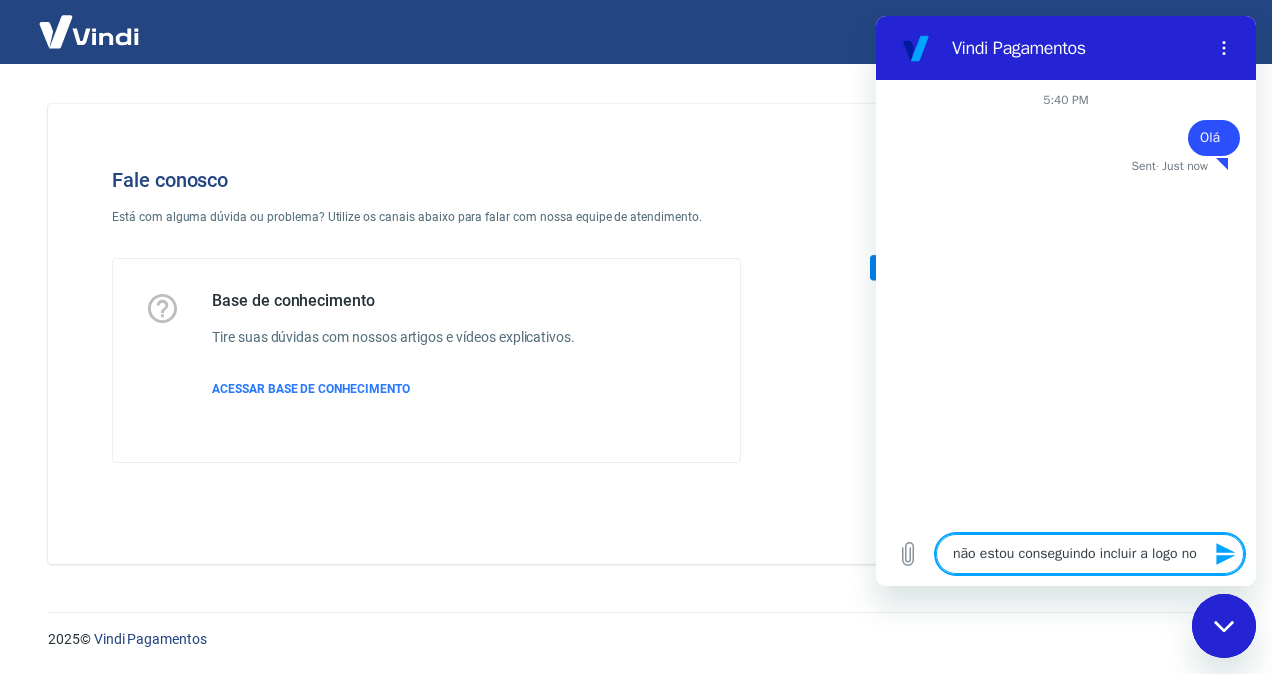 type on "não estou conseguindo incluir a logo no" 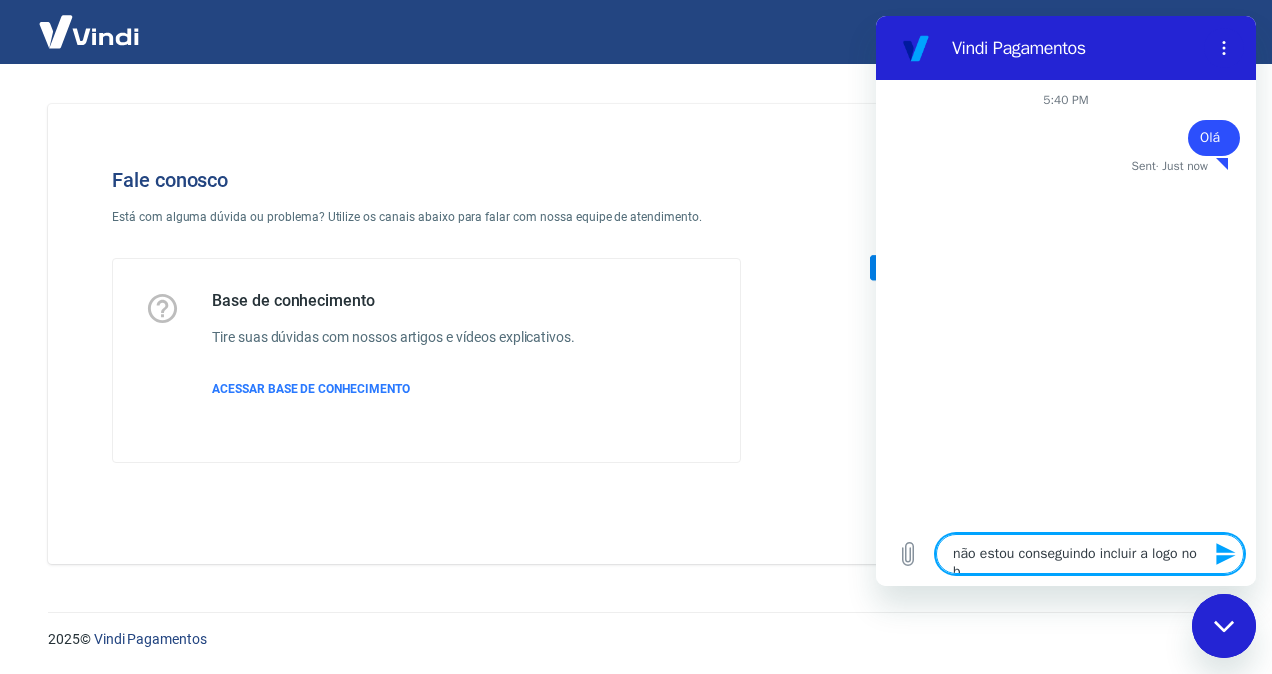 type on "não estou conseguindo incluir a logo no bo" 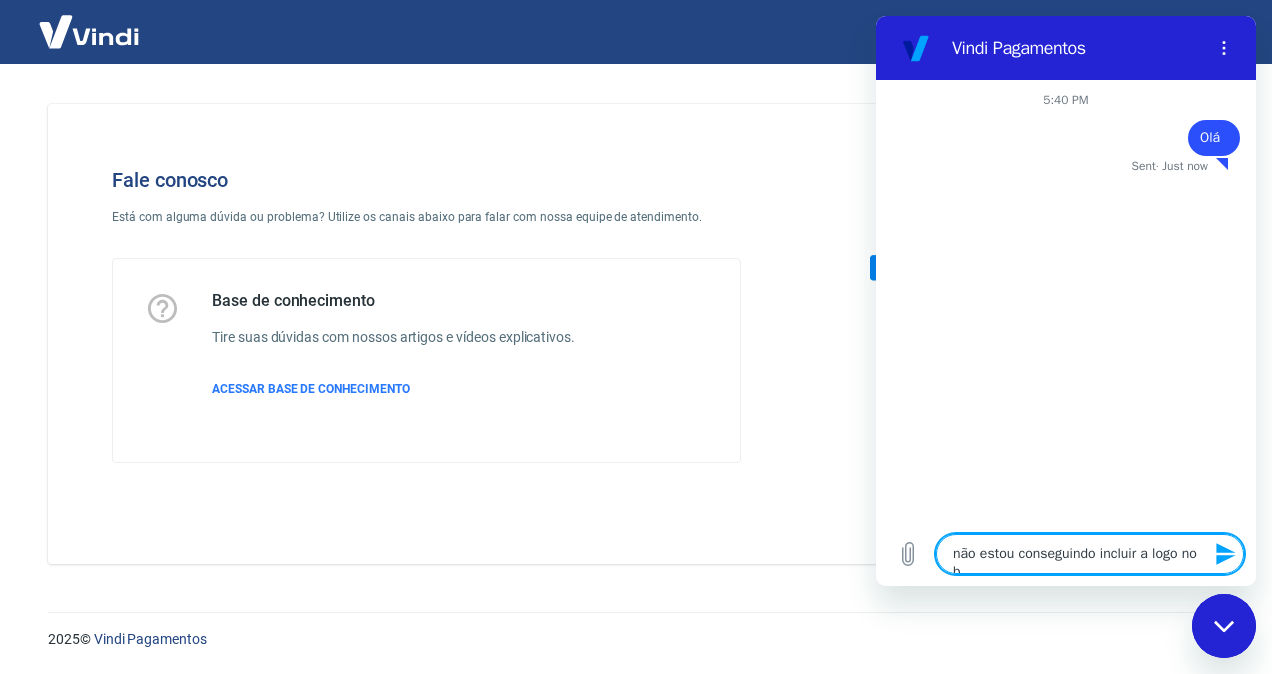 type on "x" 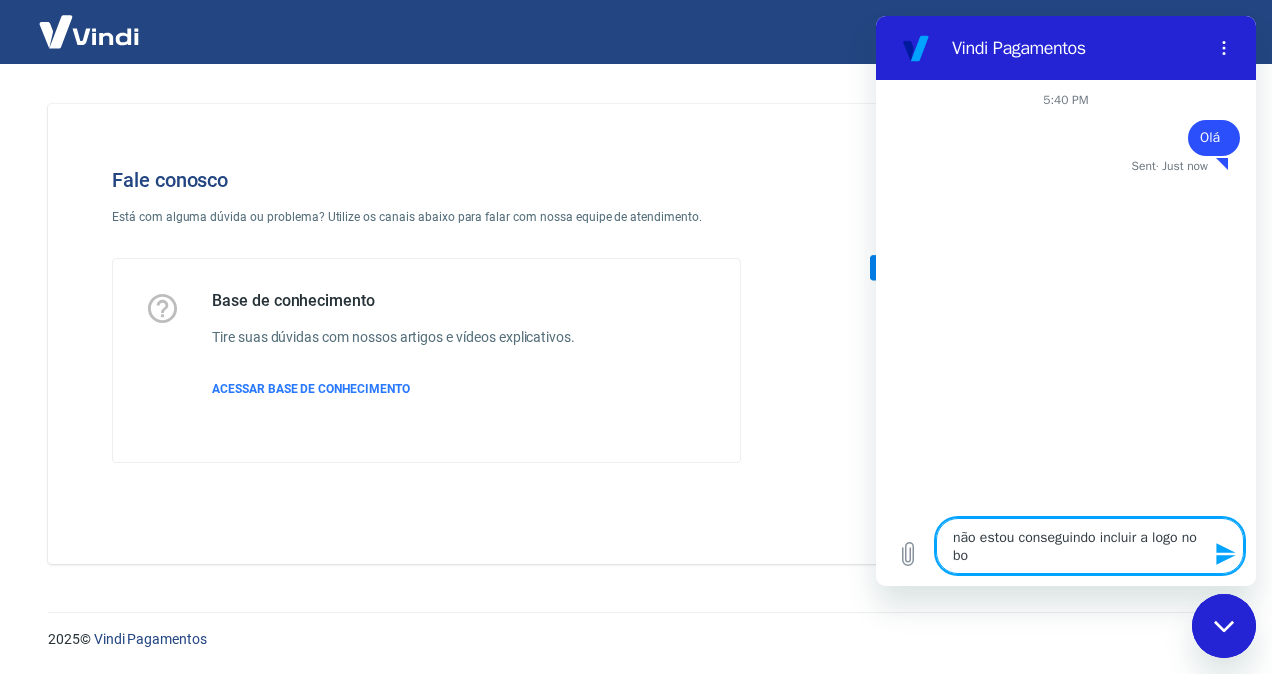 type on "não estou conseguindo incluir a logo no bol" 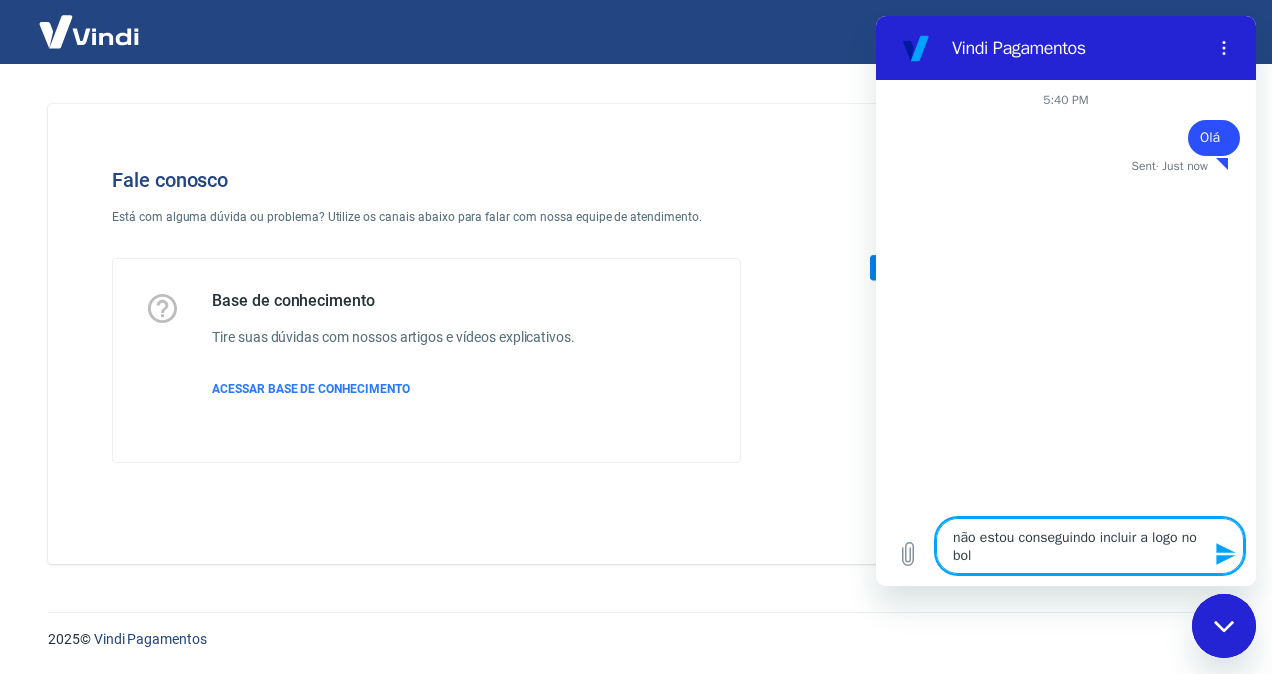 type on "não estou conseguindo incluir a logo no bole" 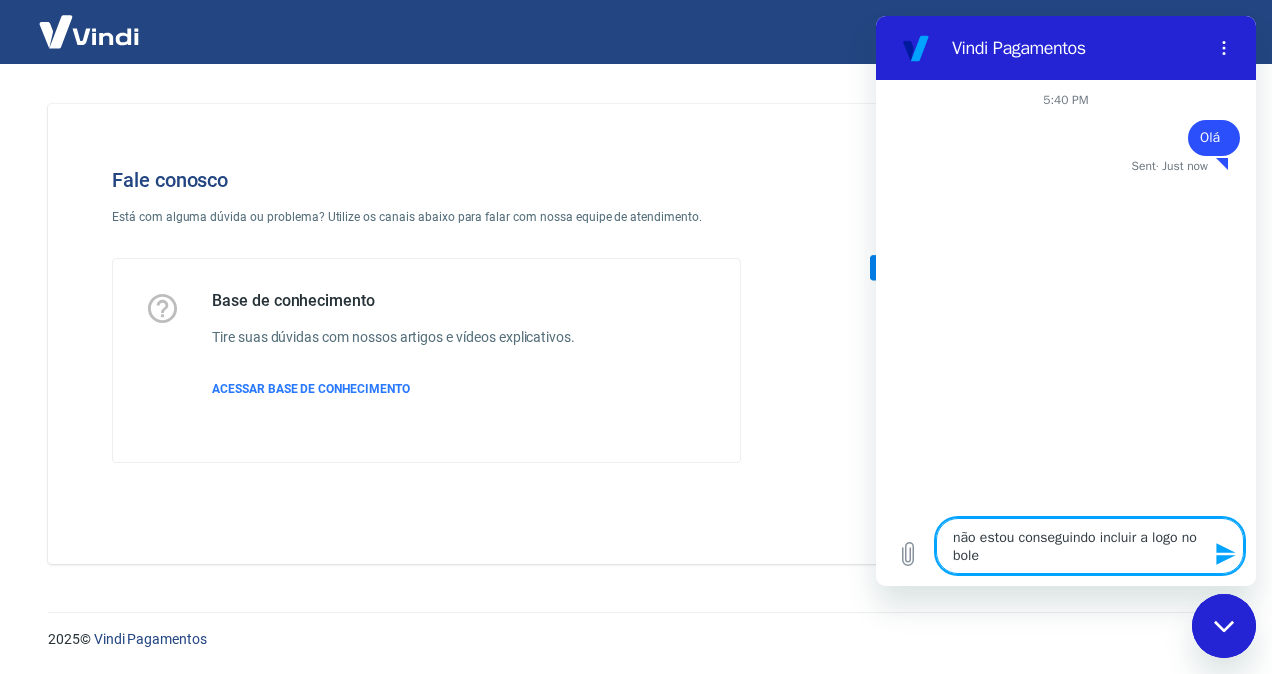 type on "não estou conseguindo incluir a logo no bolet" 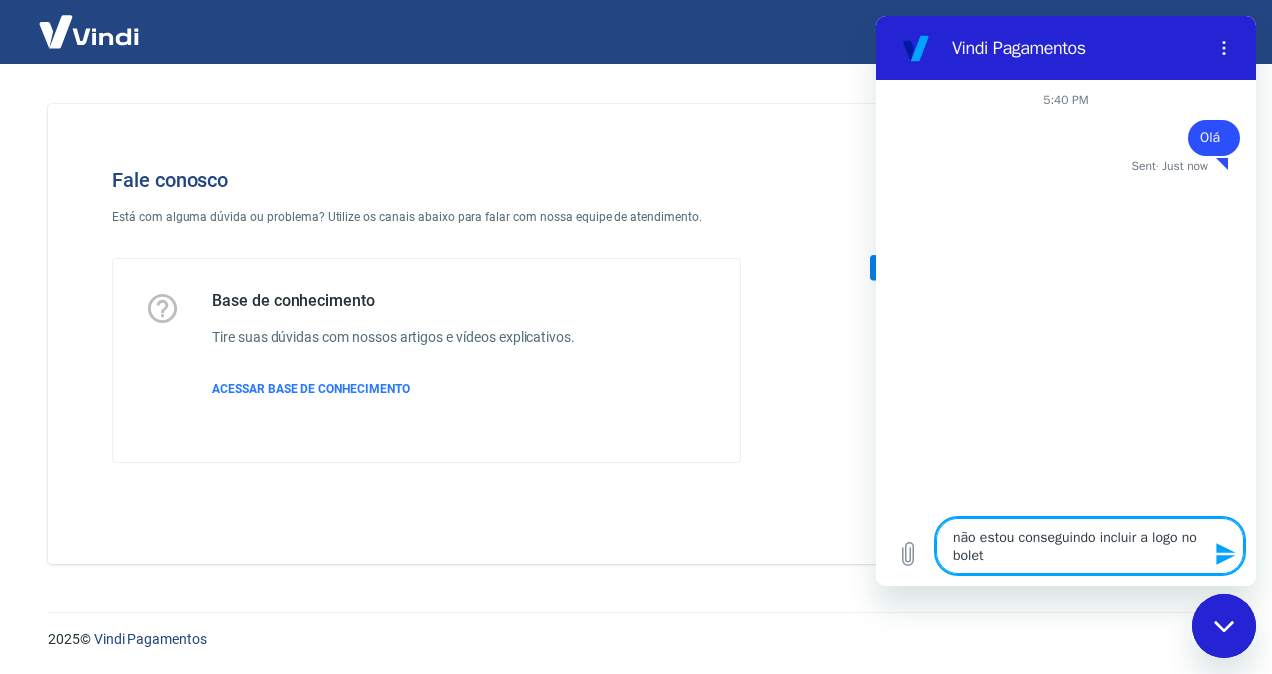 type on "não estou conseguindo incluir a logo no boleto" 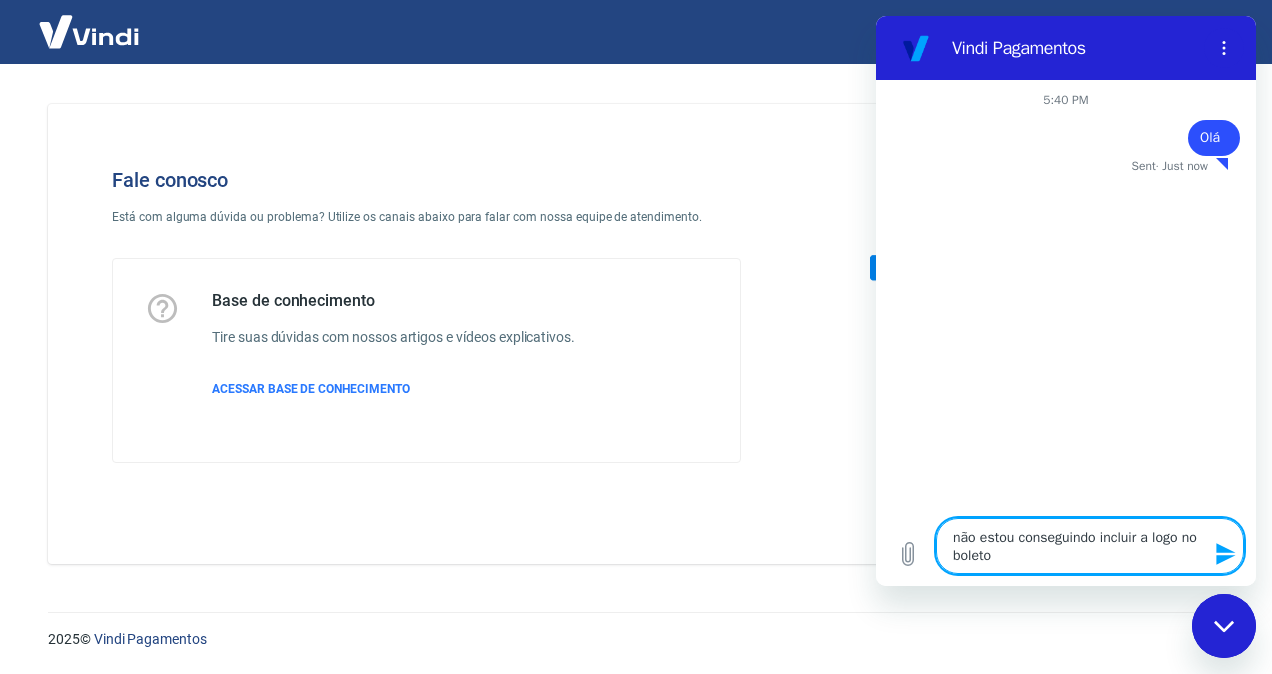 type 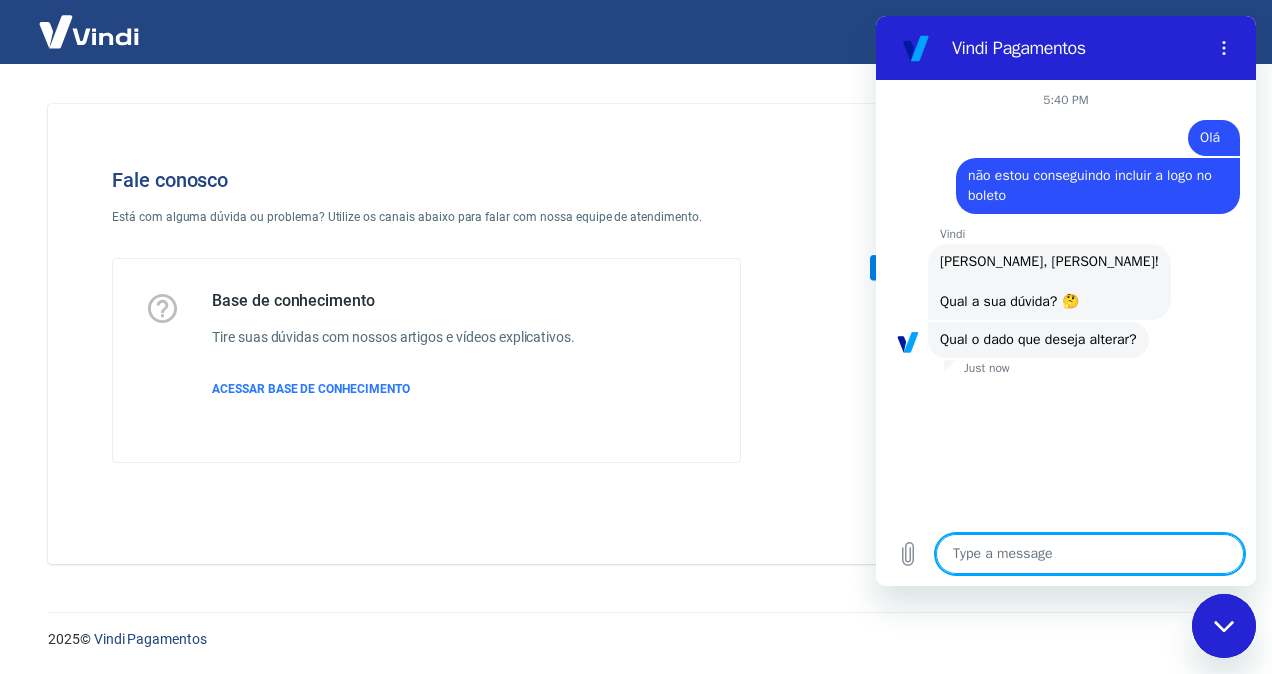 type on "x" 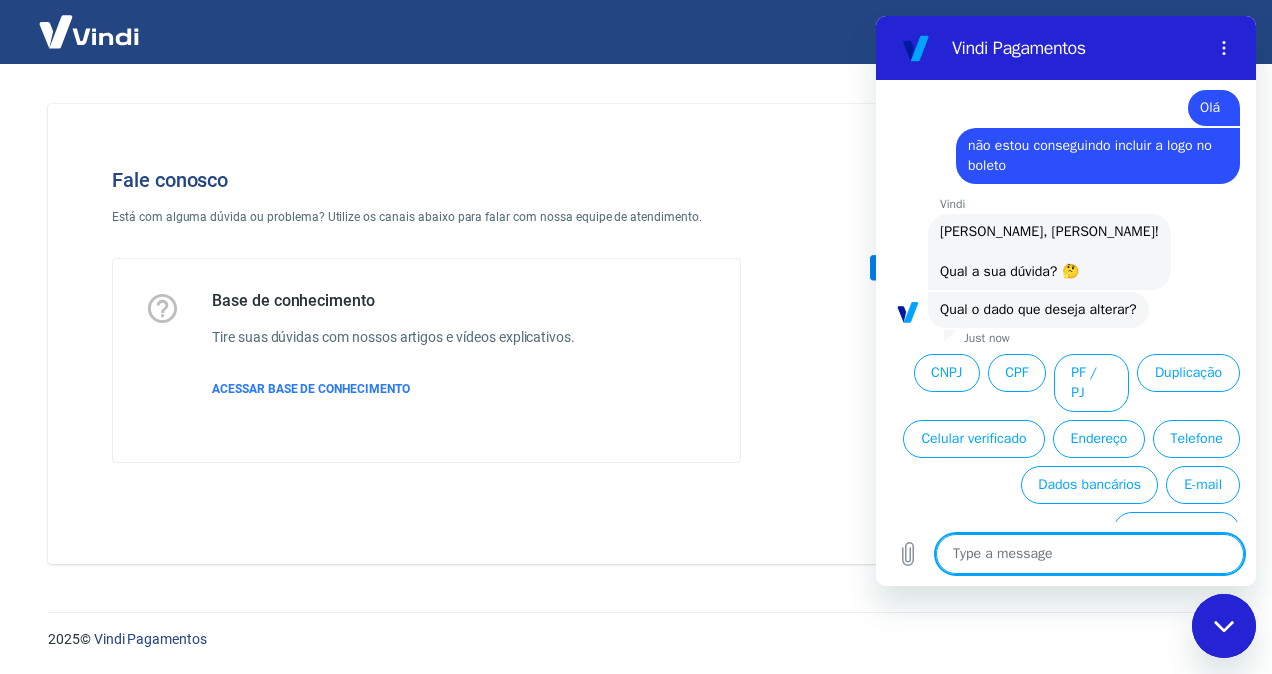 scroll, scrollTop: 40, scrollLeft: 0, axis: vertical 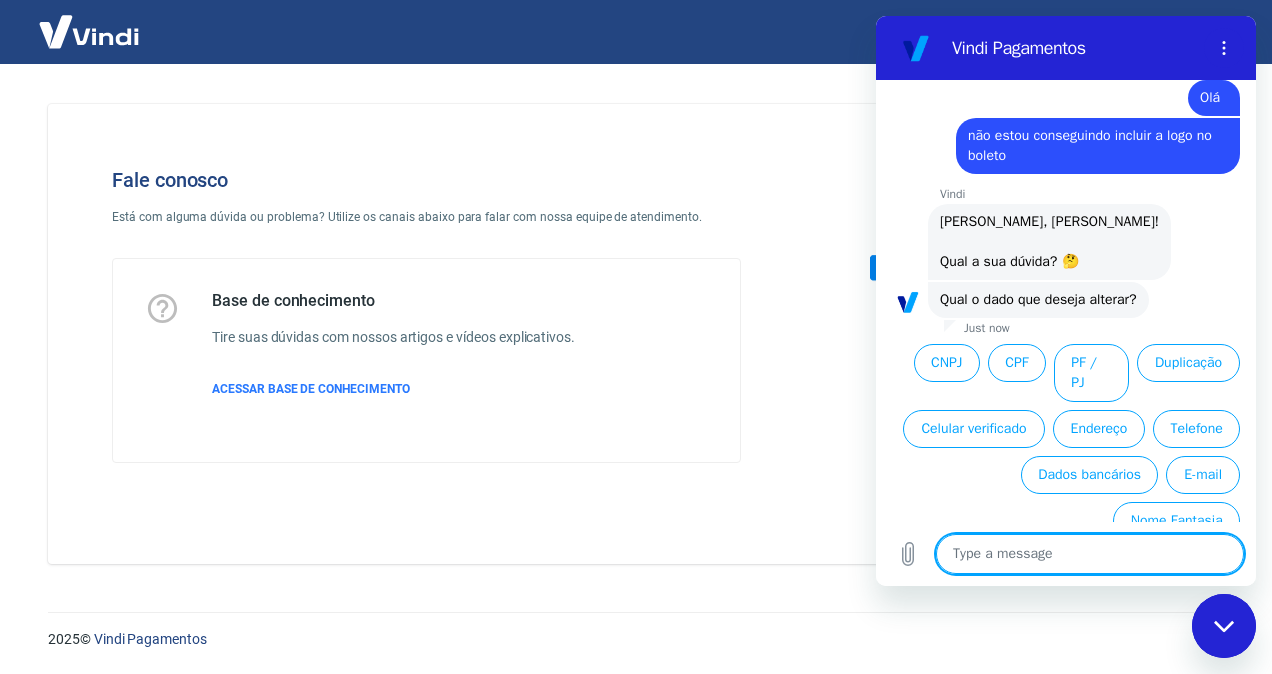type on "i" 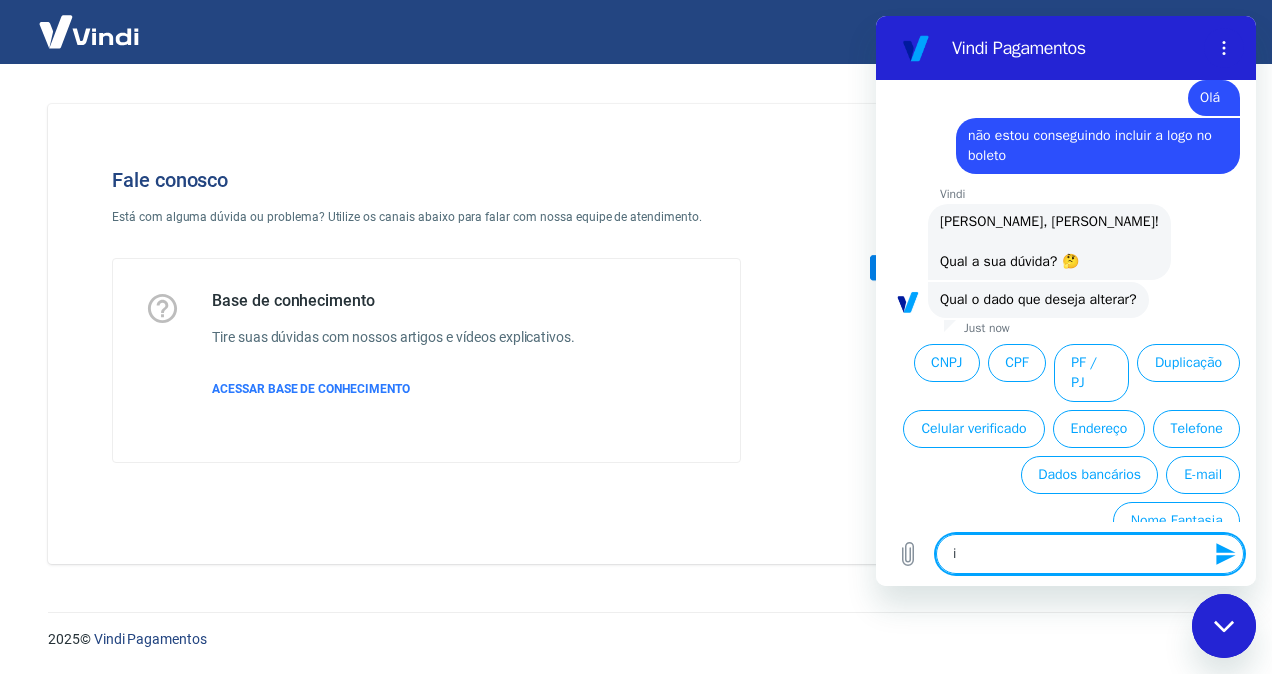 type on "in" 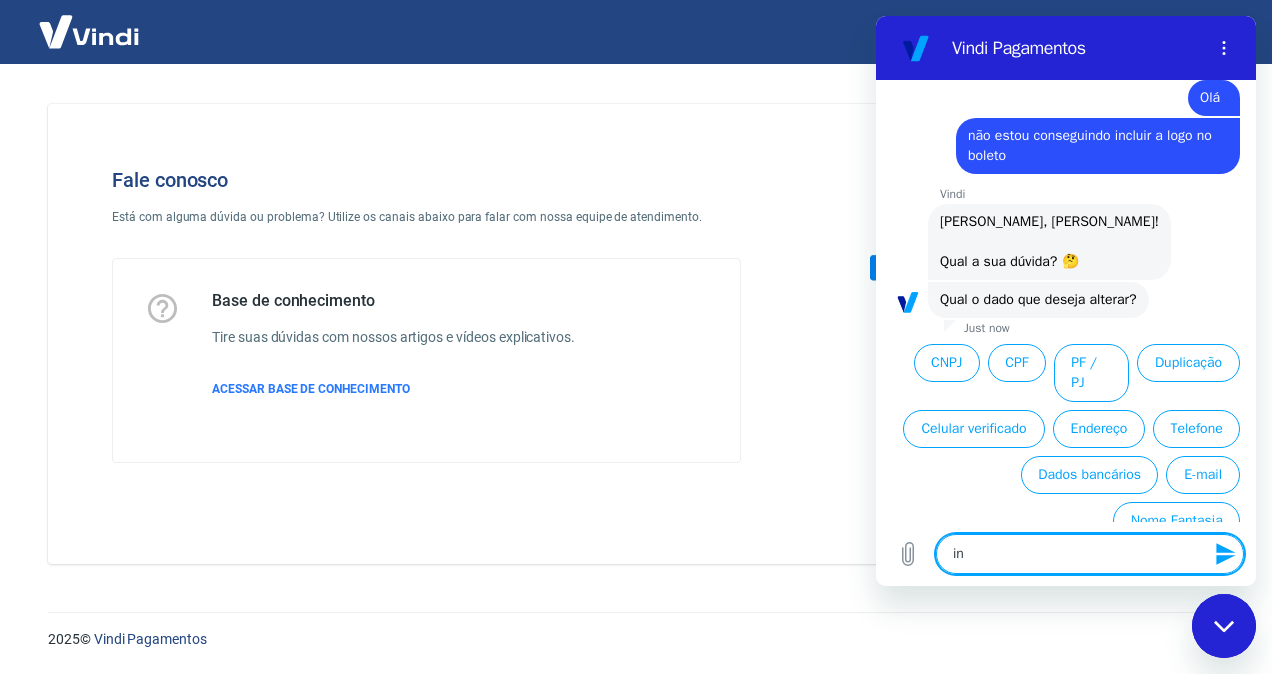 type on "inl" 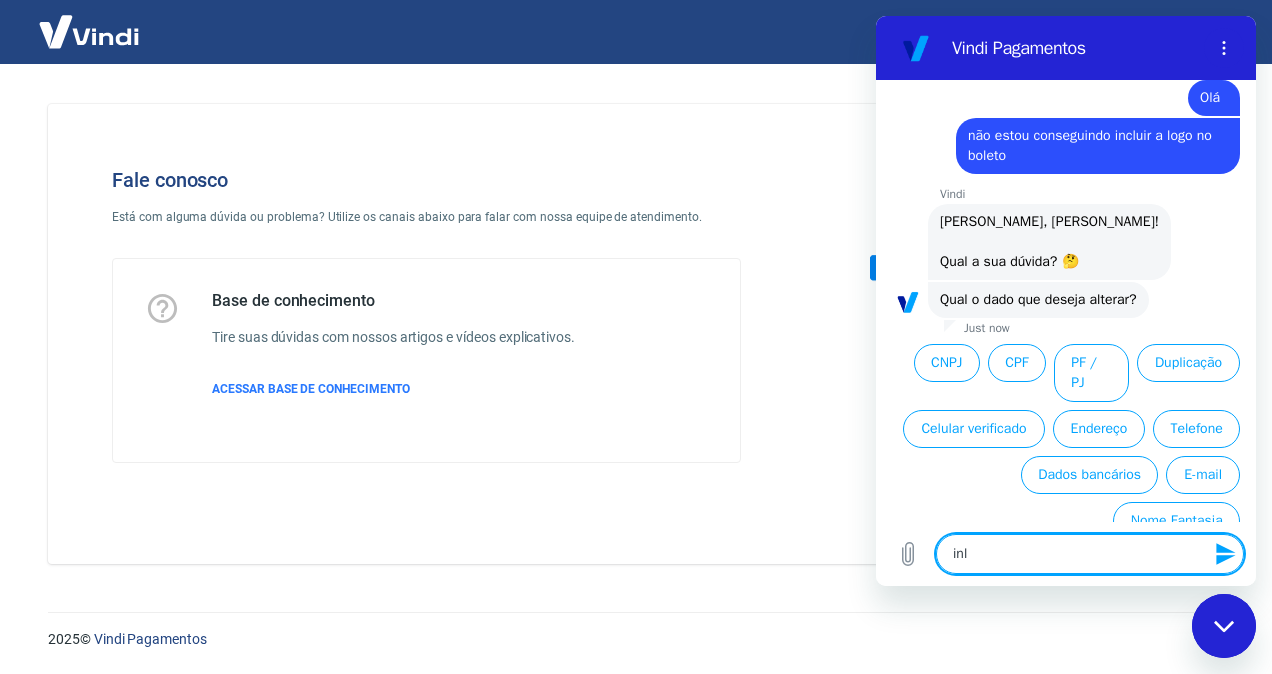 type on "inlu" 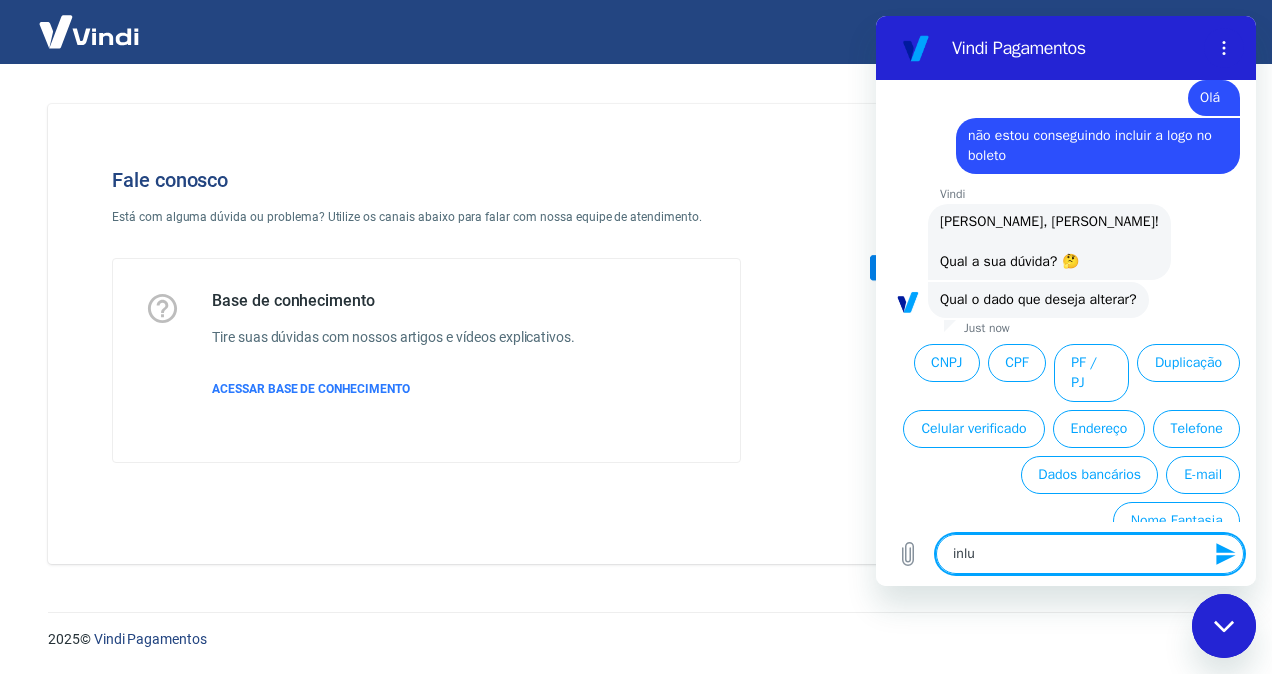 type on "x" 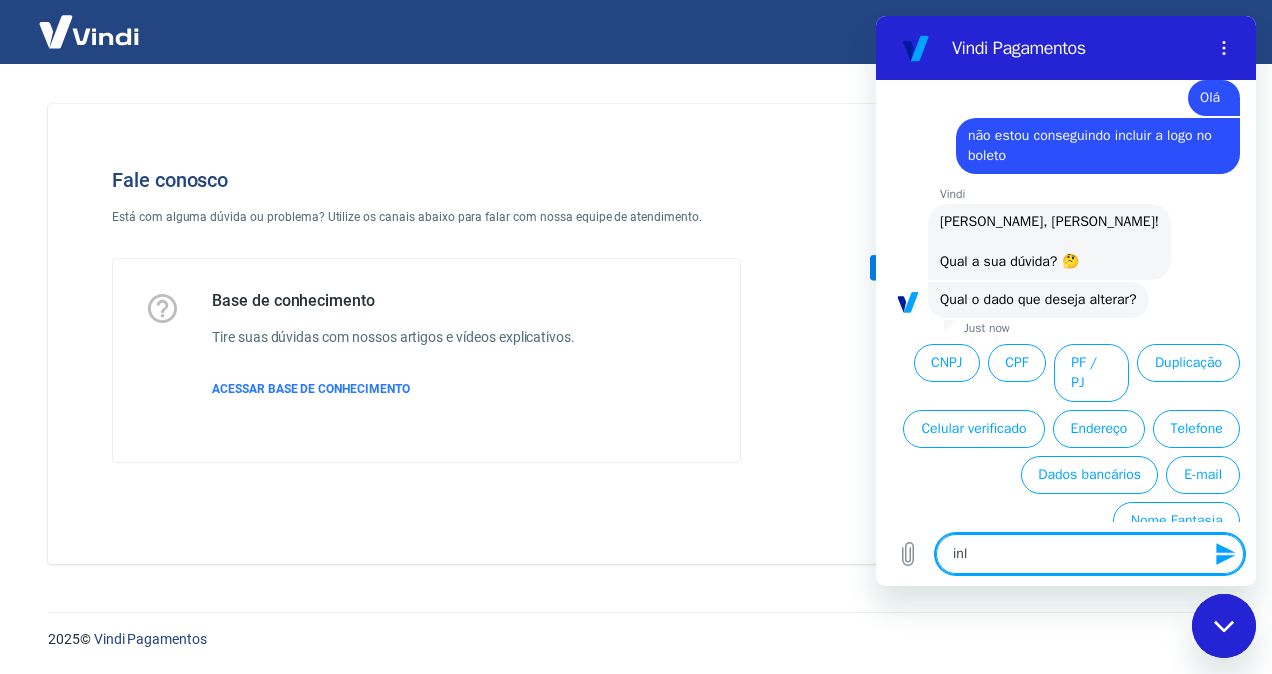 type on "in" 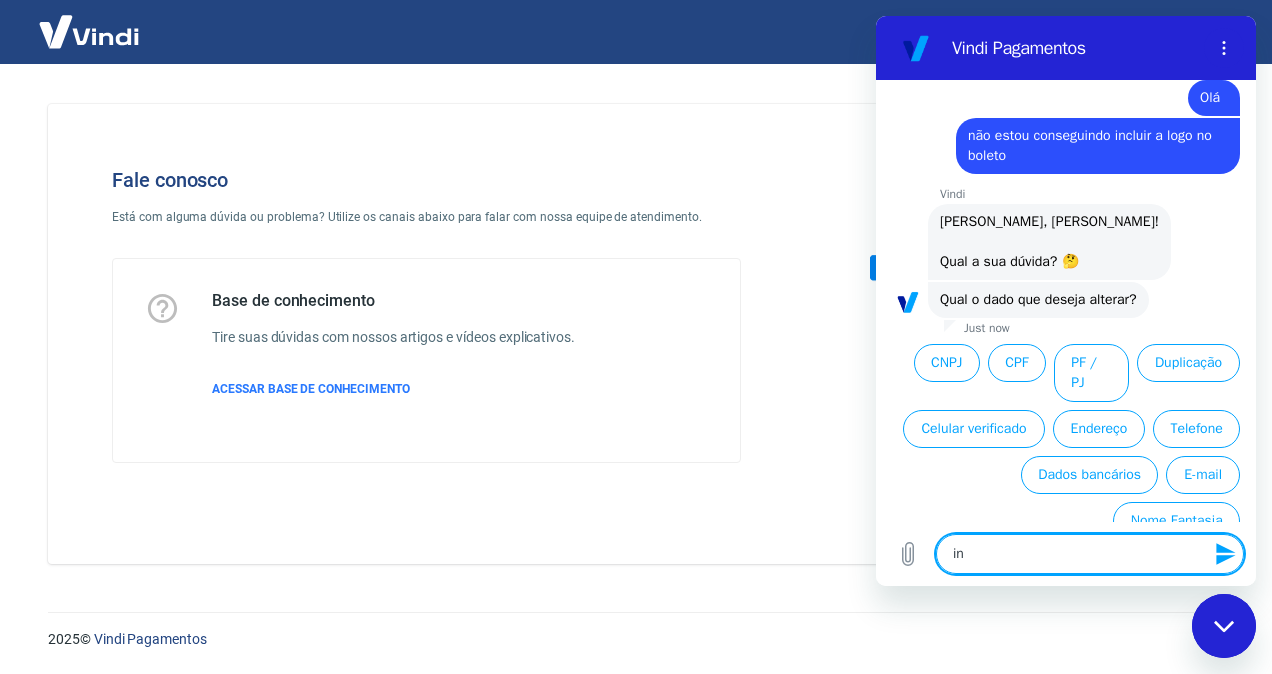 type on "inc" 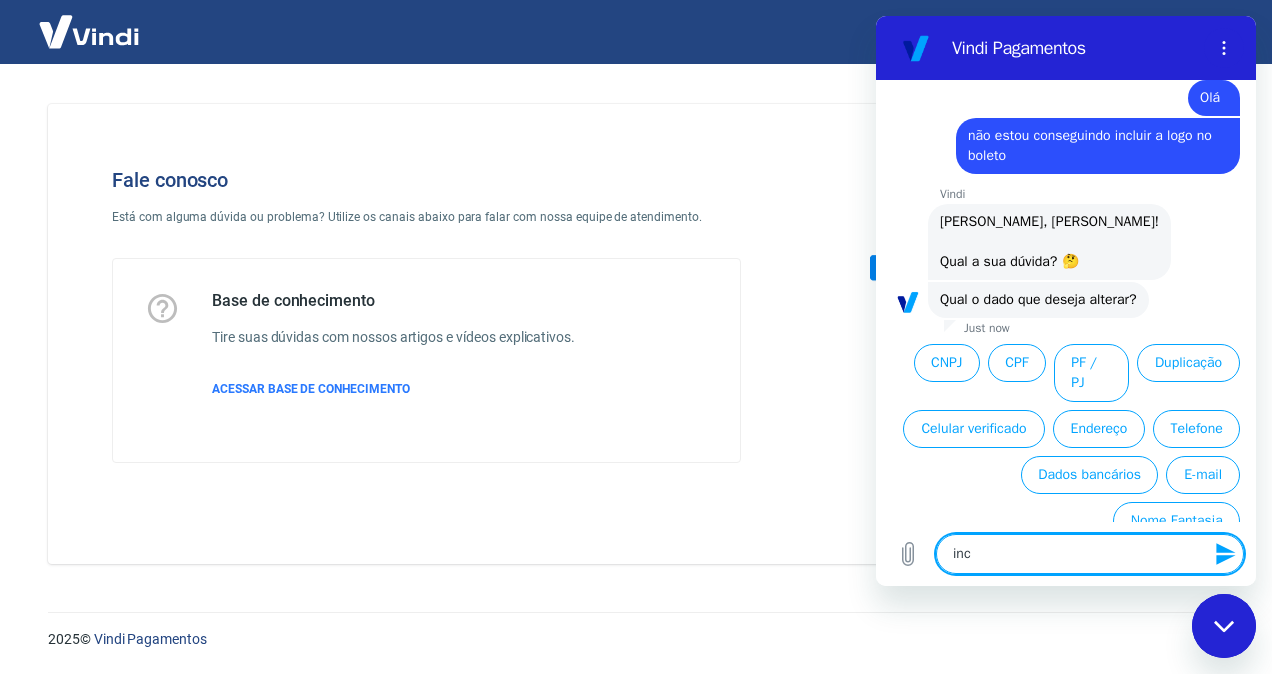 type on "incl" 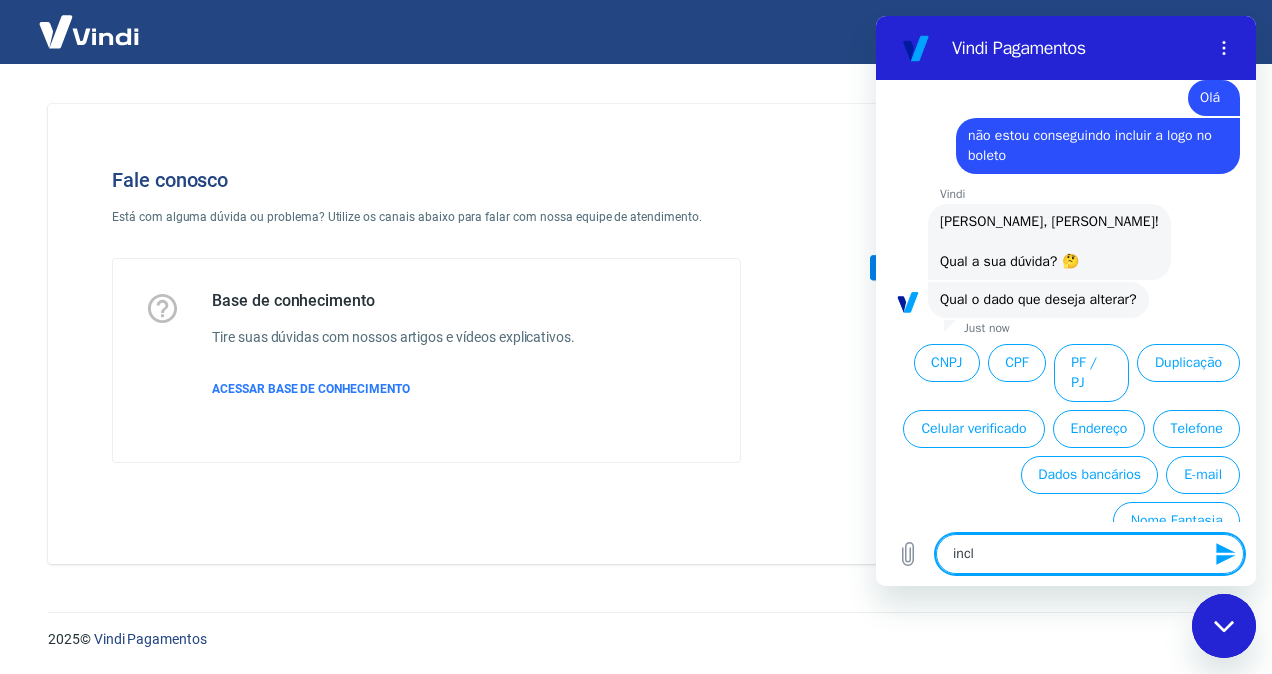 type on "inclu" 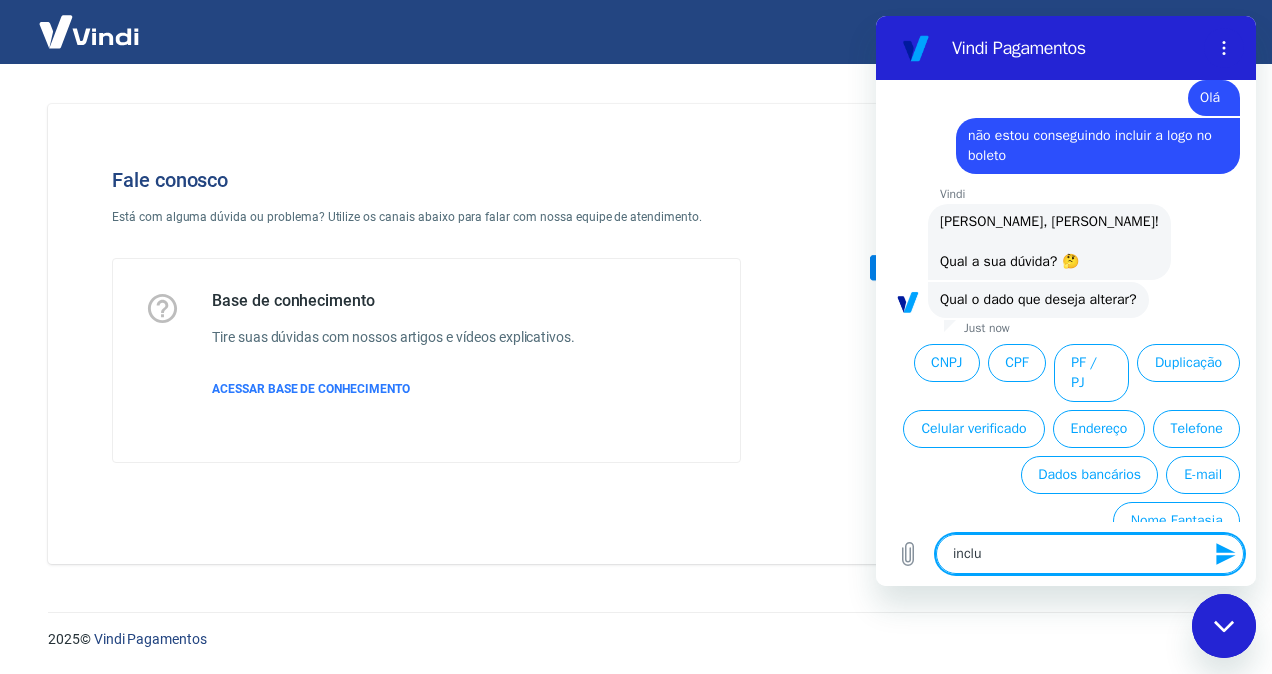 type on "inclui" 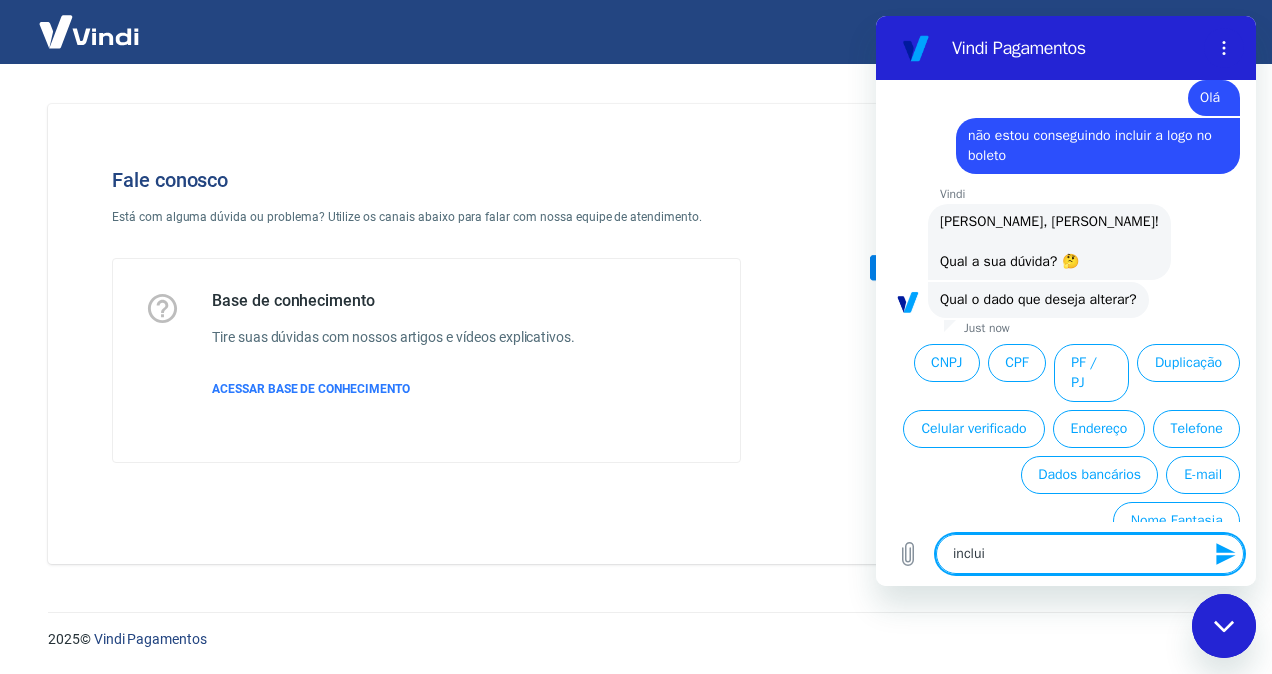 type on "incluir" 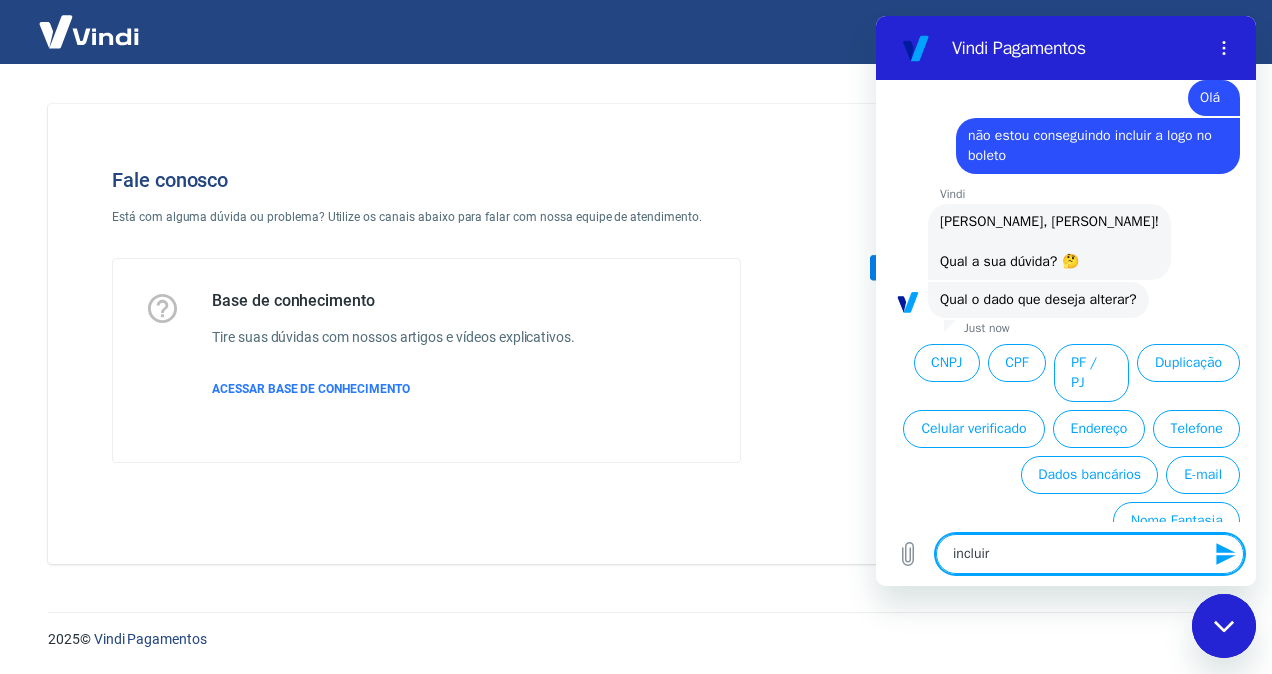 type on "incluir" 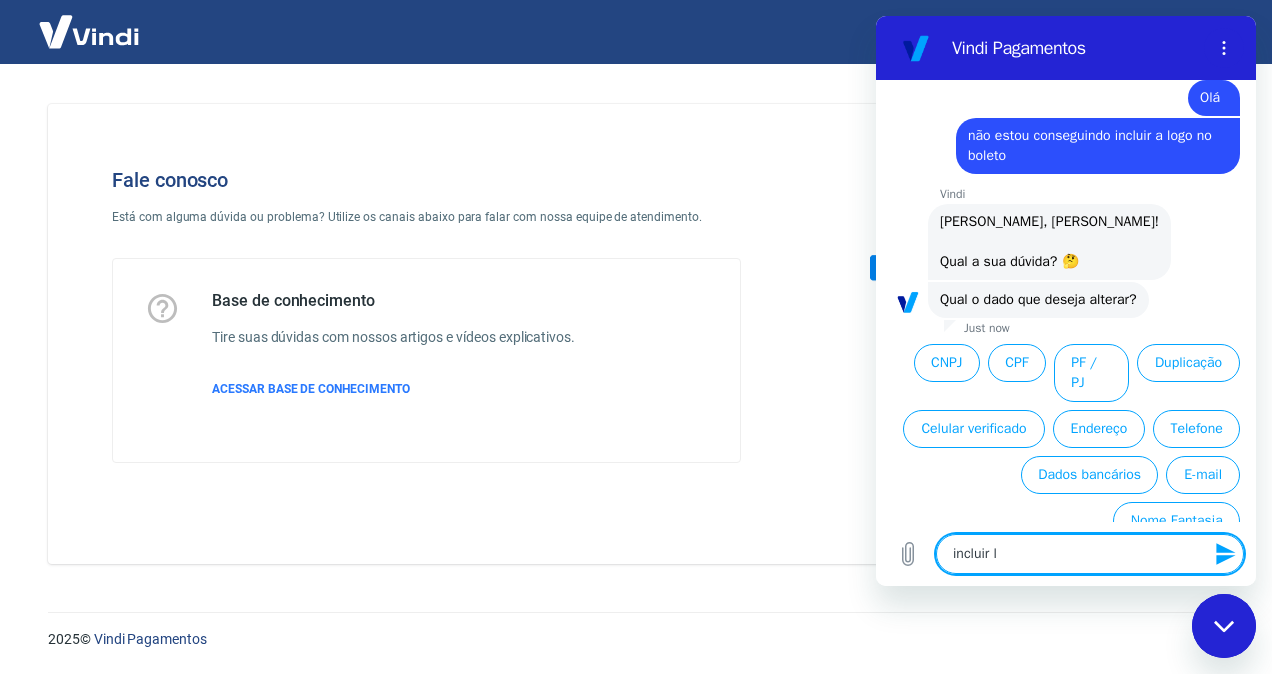 type on "incluir lo" 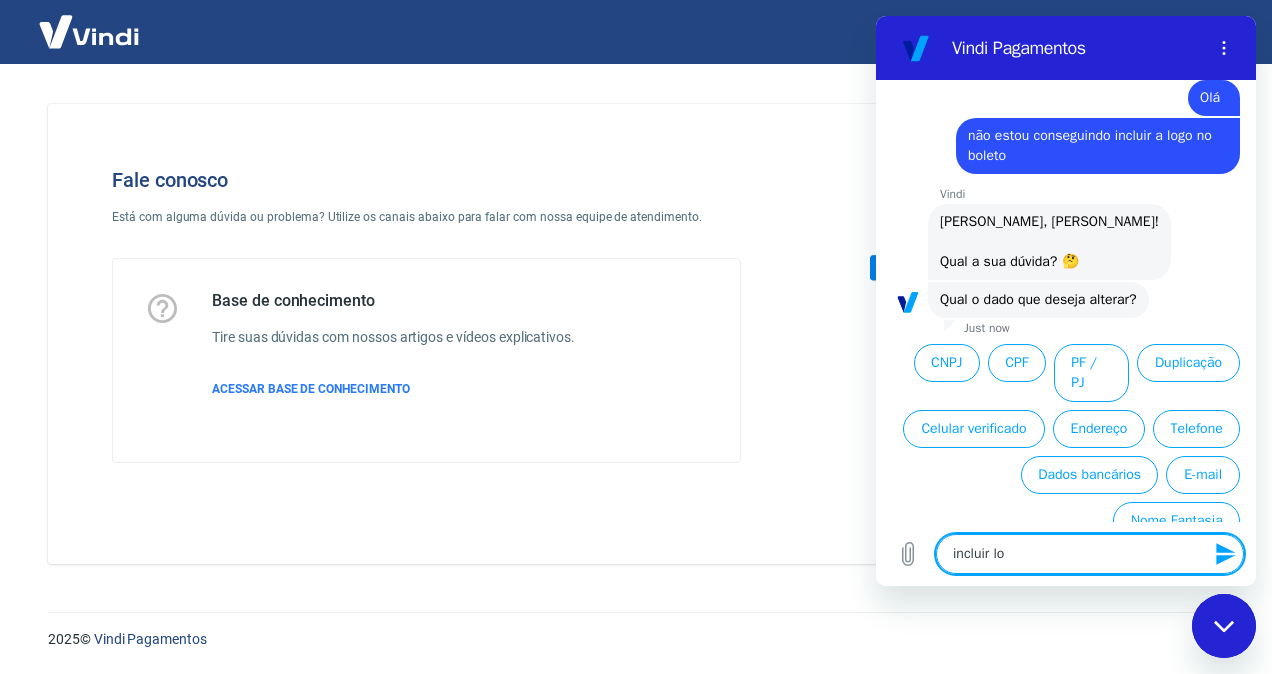 type on "incluir log" 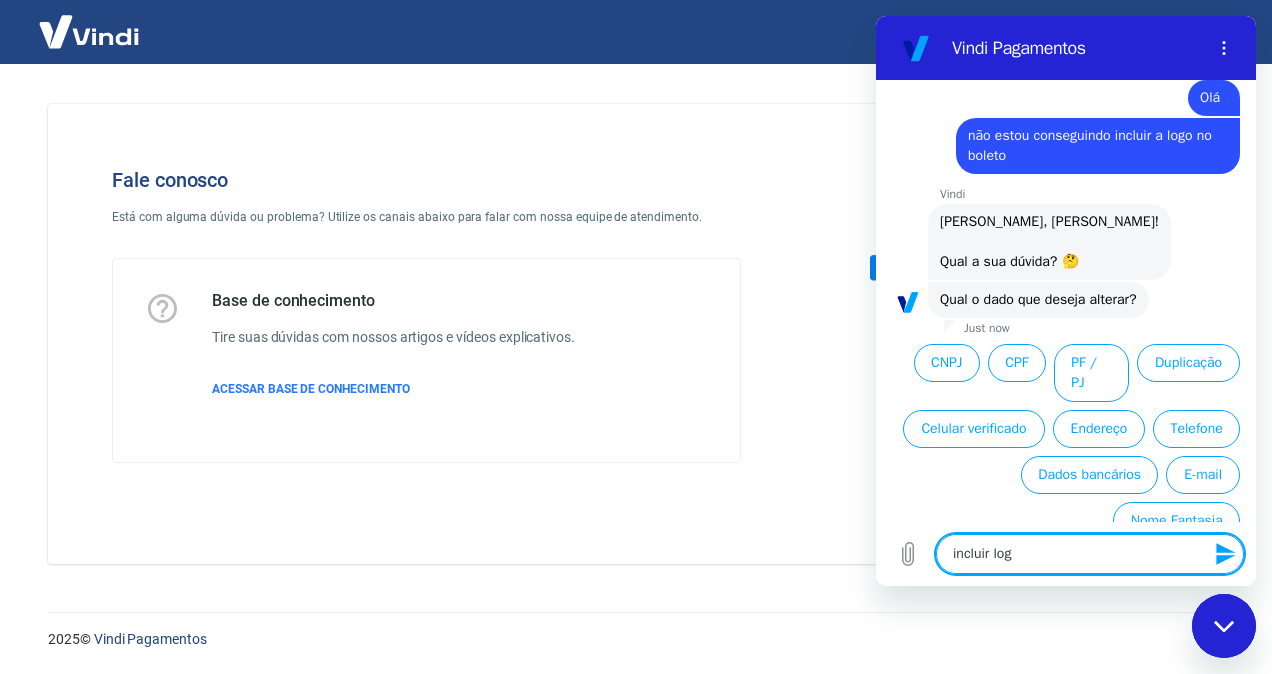 type on "incluir logo" 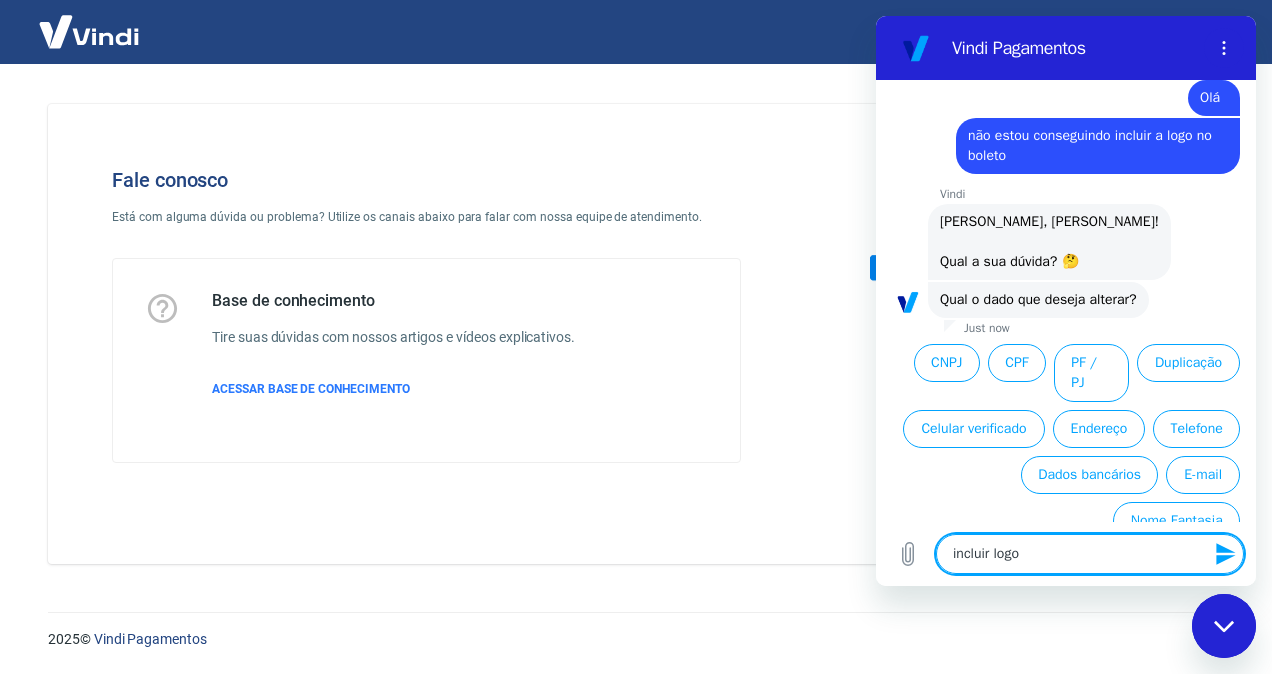type on "incluir logo" 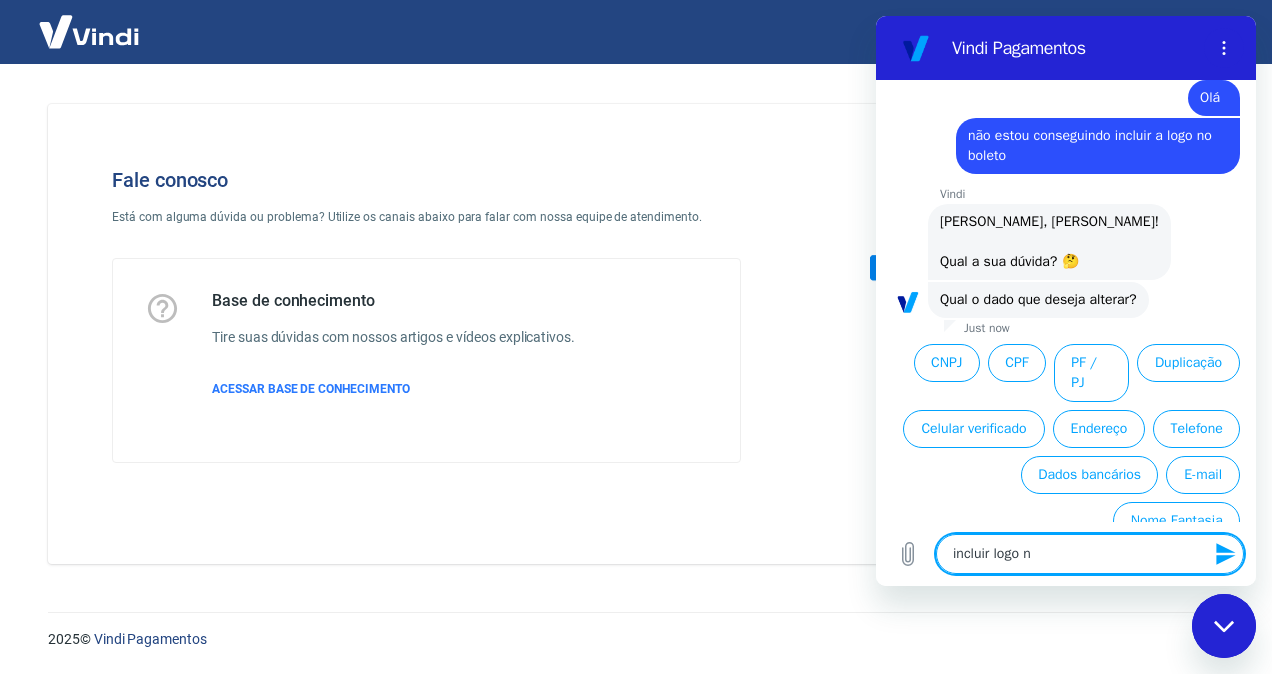 type on "incluir logo no" 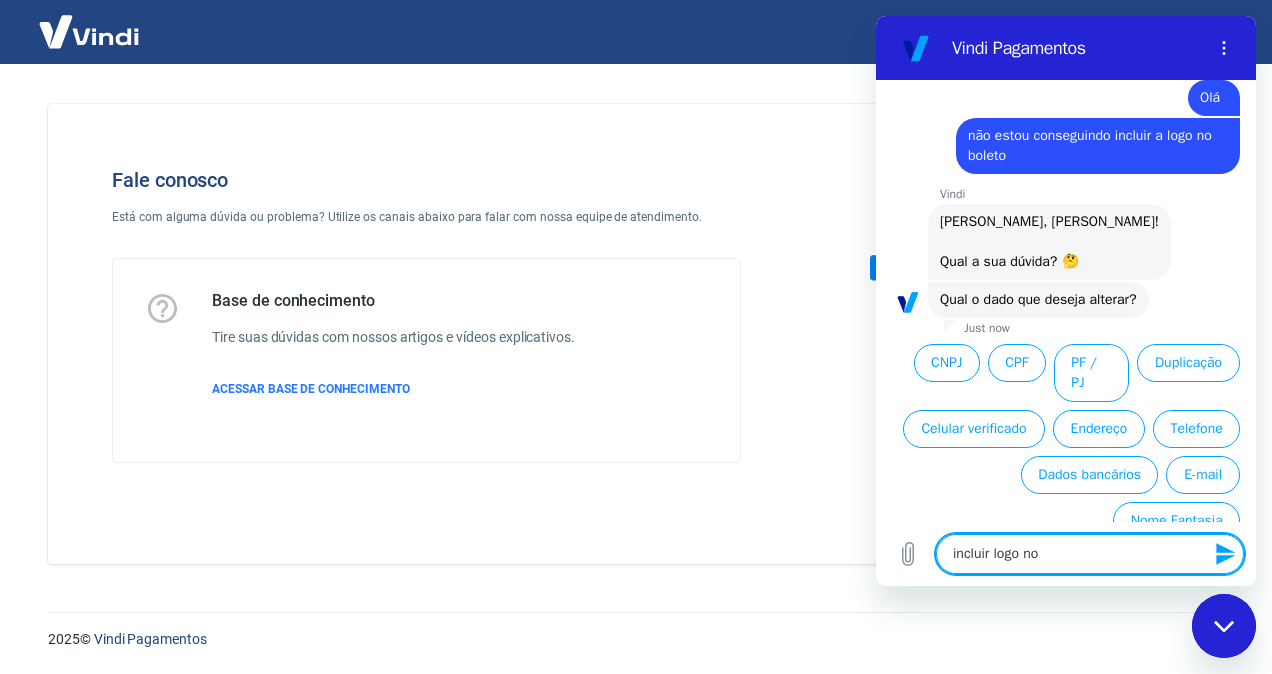 type on "incluir logo no" 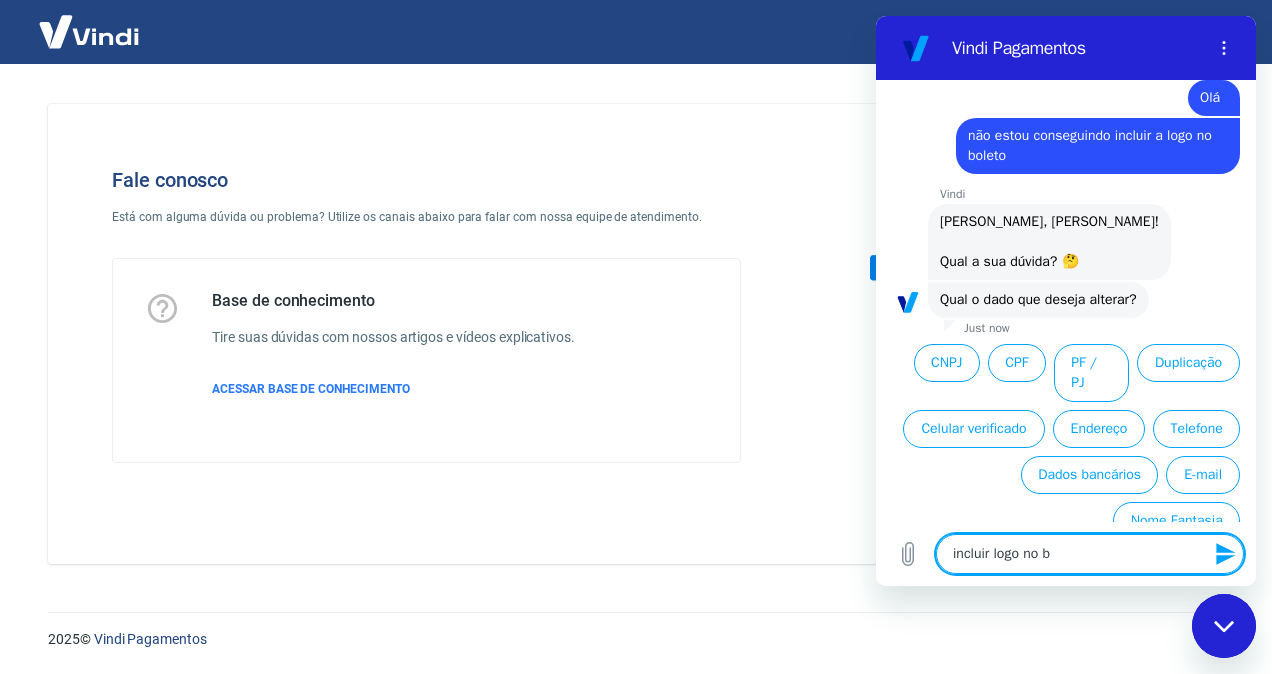 type on "incluir logo no bo" 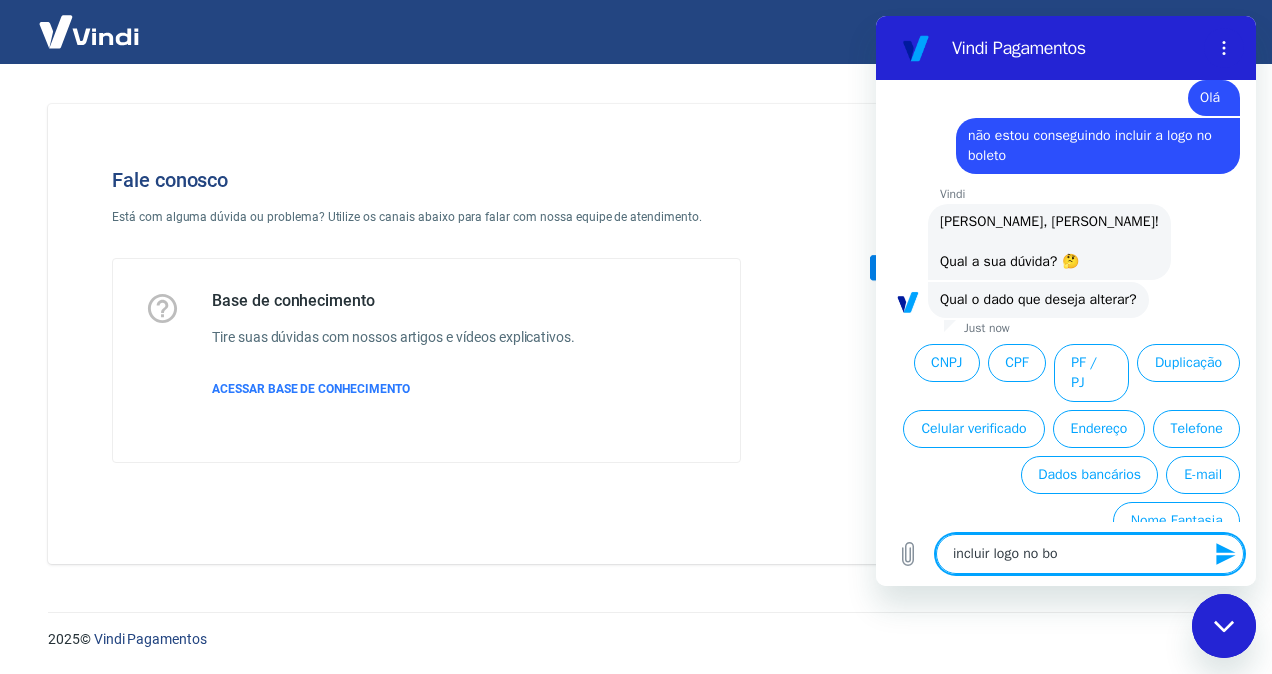 type on "incluir logo no bol" 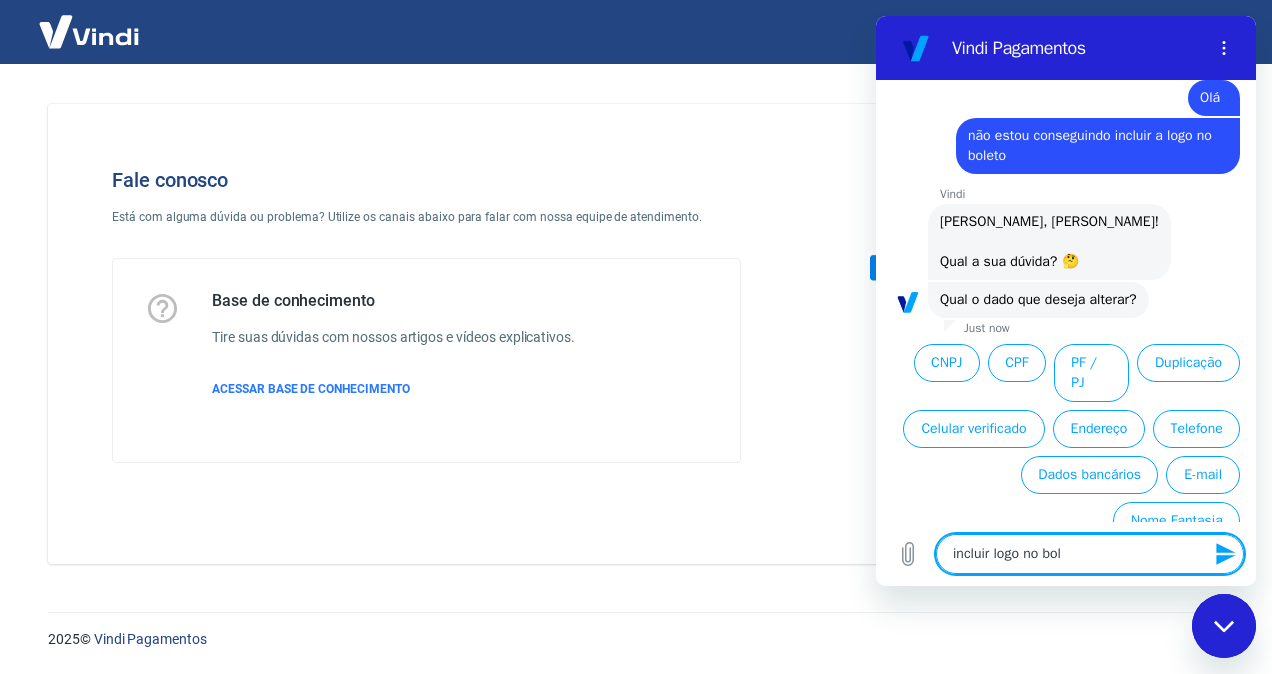 type on "incluir logo no bole" 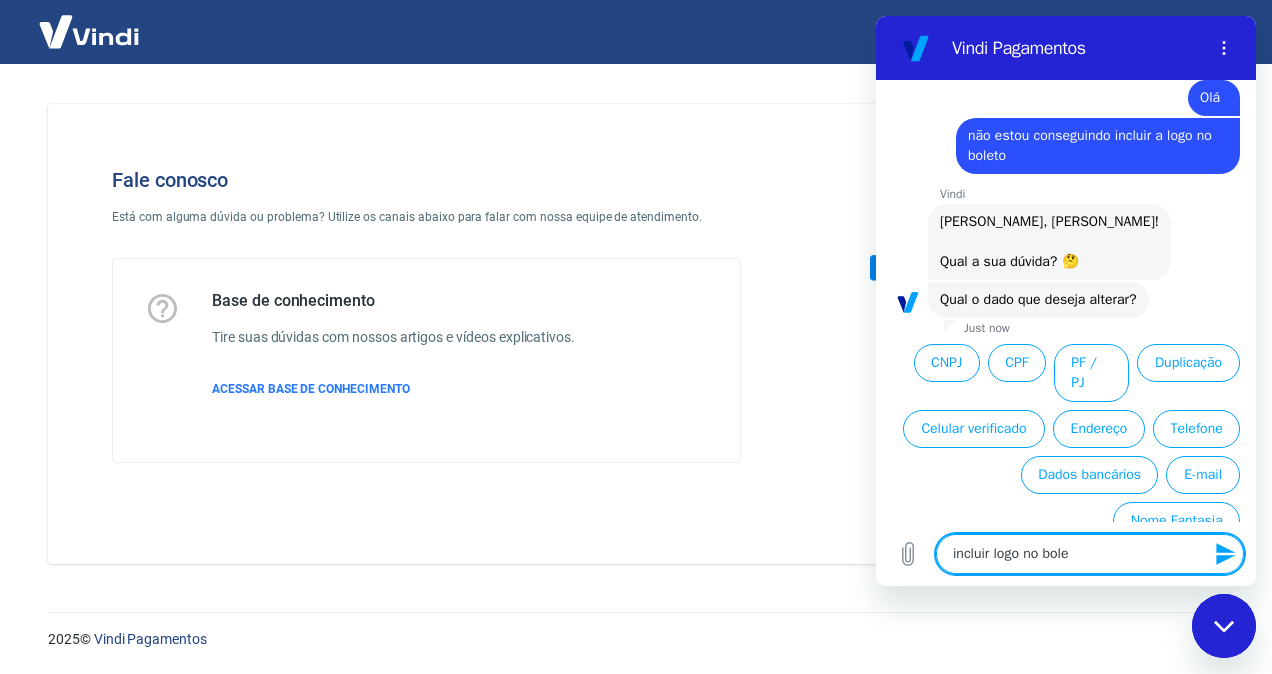 type on "incluir logo no bolet" 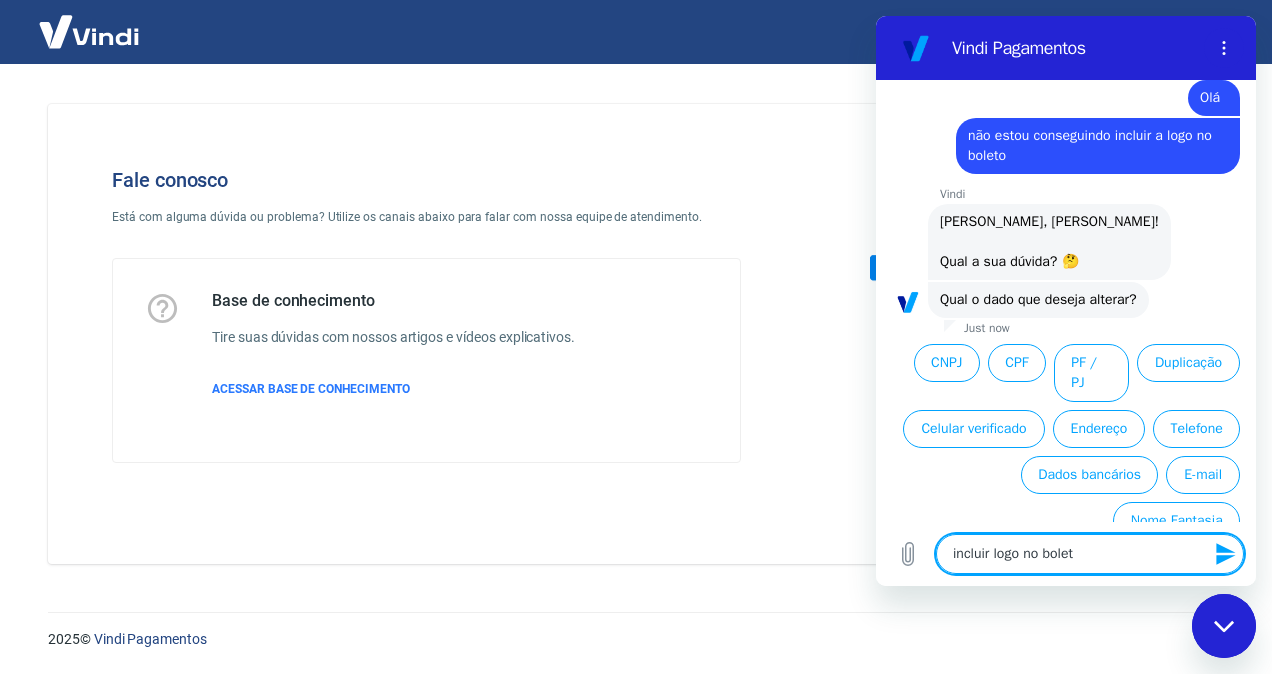 type on "incluir logo no boleto" 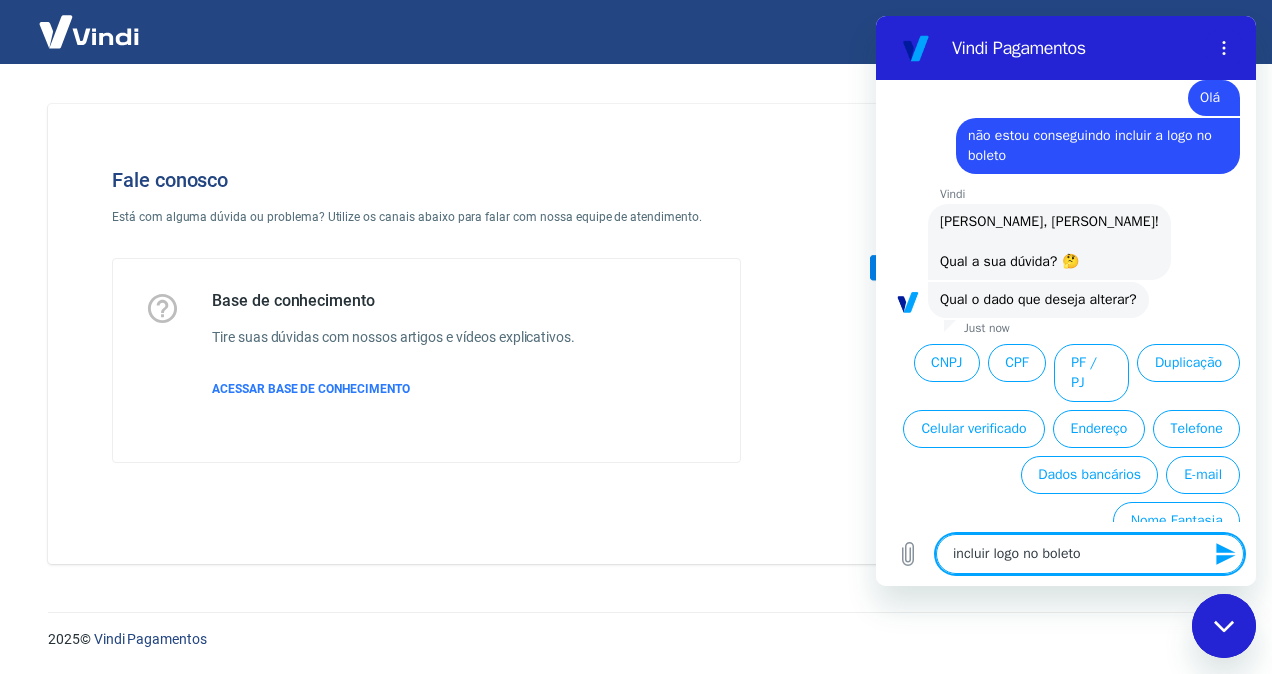 type 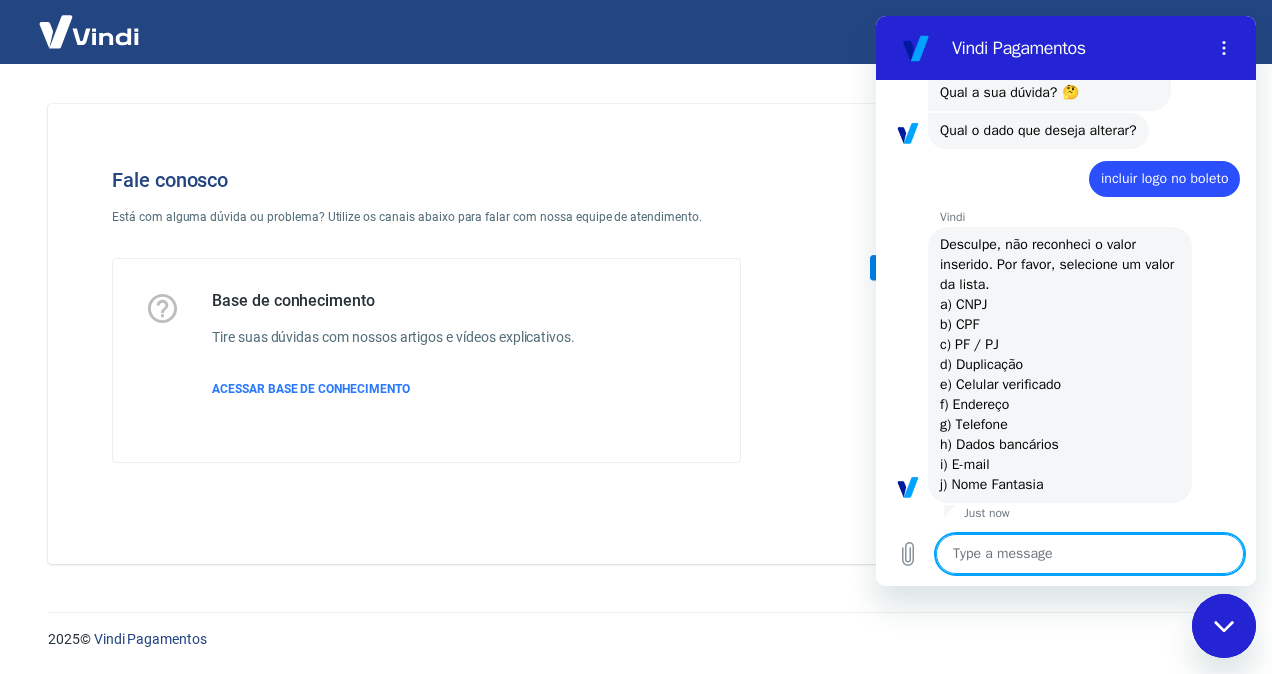 scroll, scrollTop: 213, scrollLeft: 0, axis: vertical 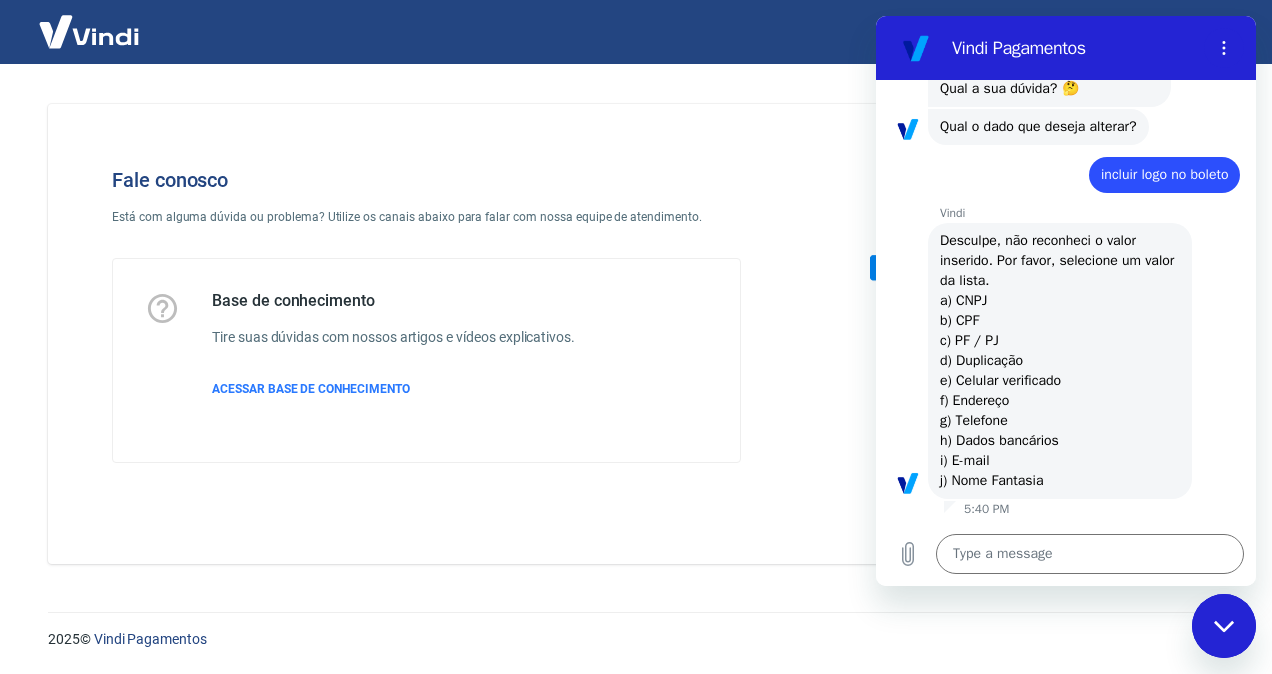 type on "x" 